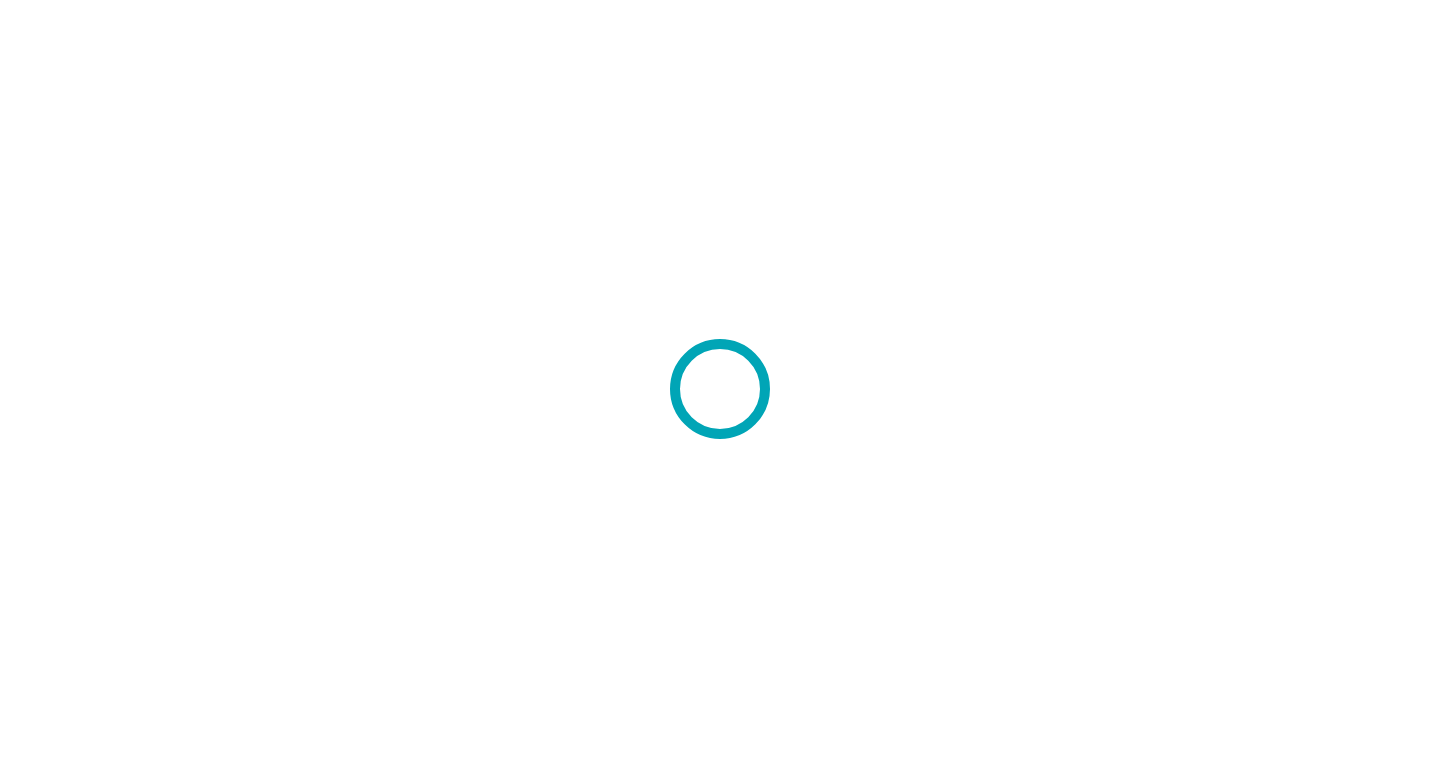 scroll, scrollTop: 0, scrollLeft: 0, axis: both 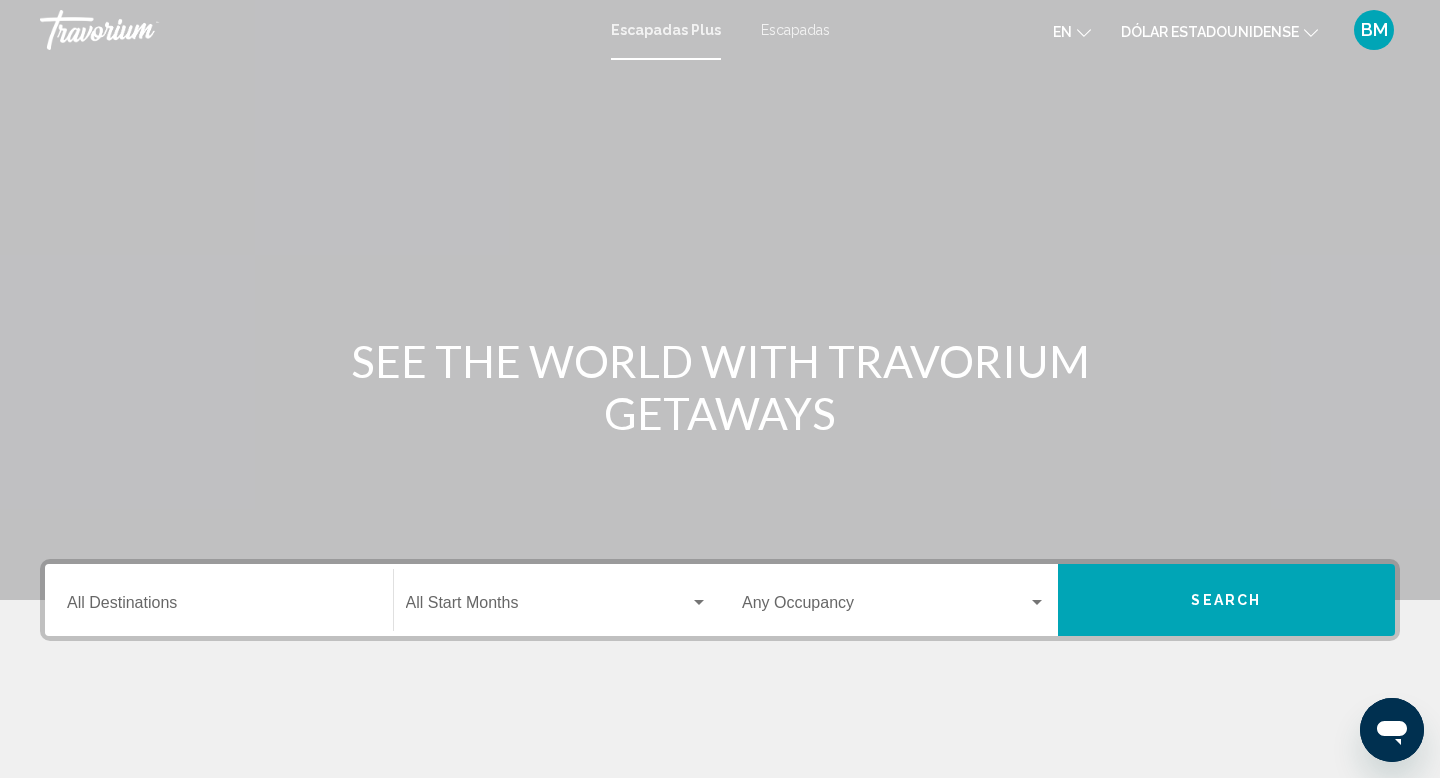 click on "Destination All Destinations" at bounding box center [219, 607] 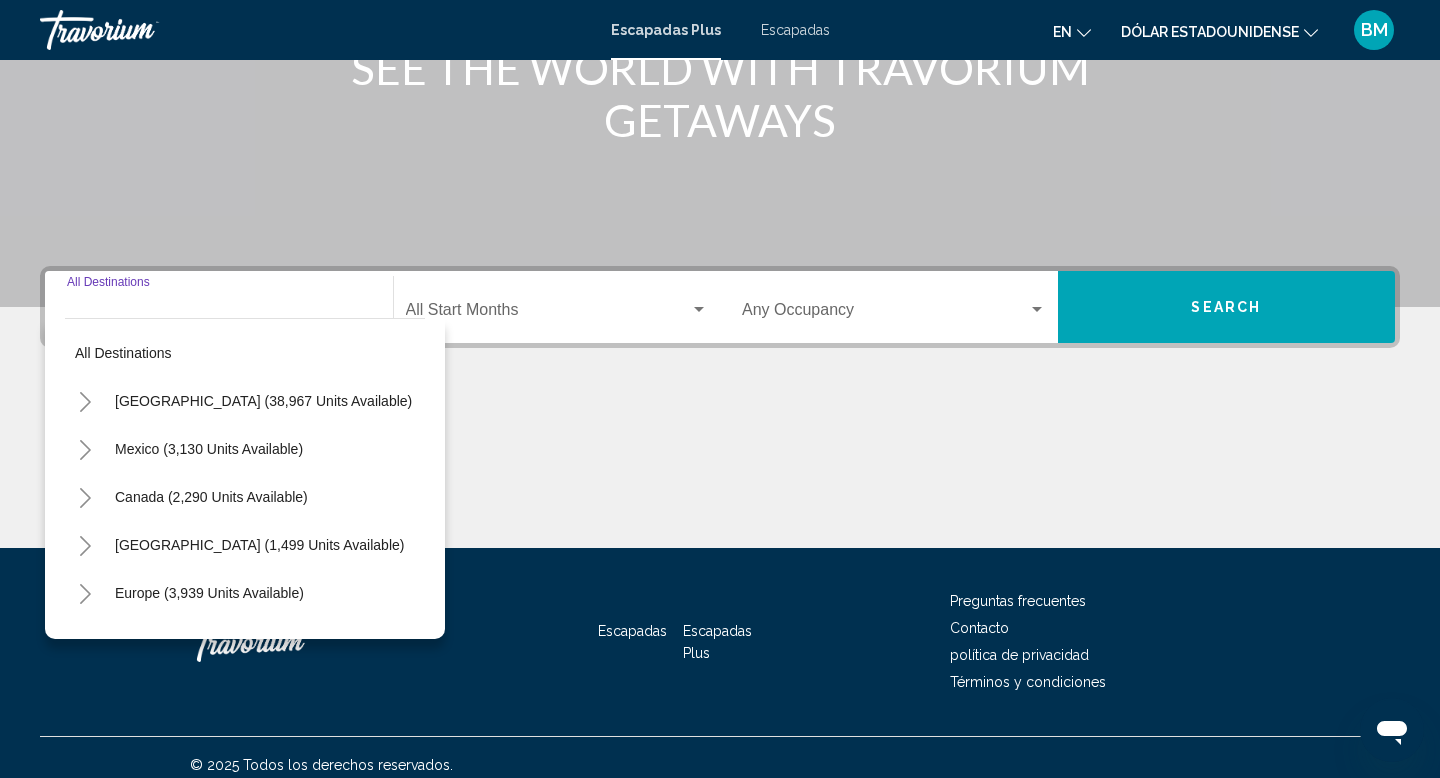 scroll, scrollTop: 308, scrollLeft: 0, axis: vertical 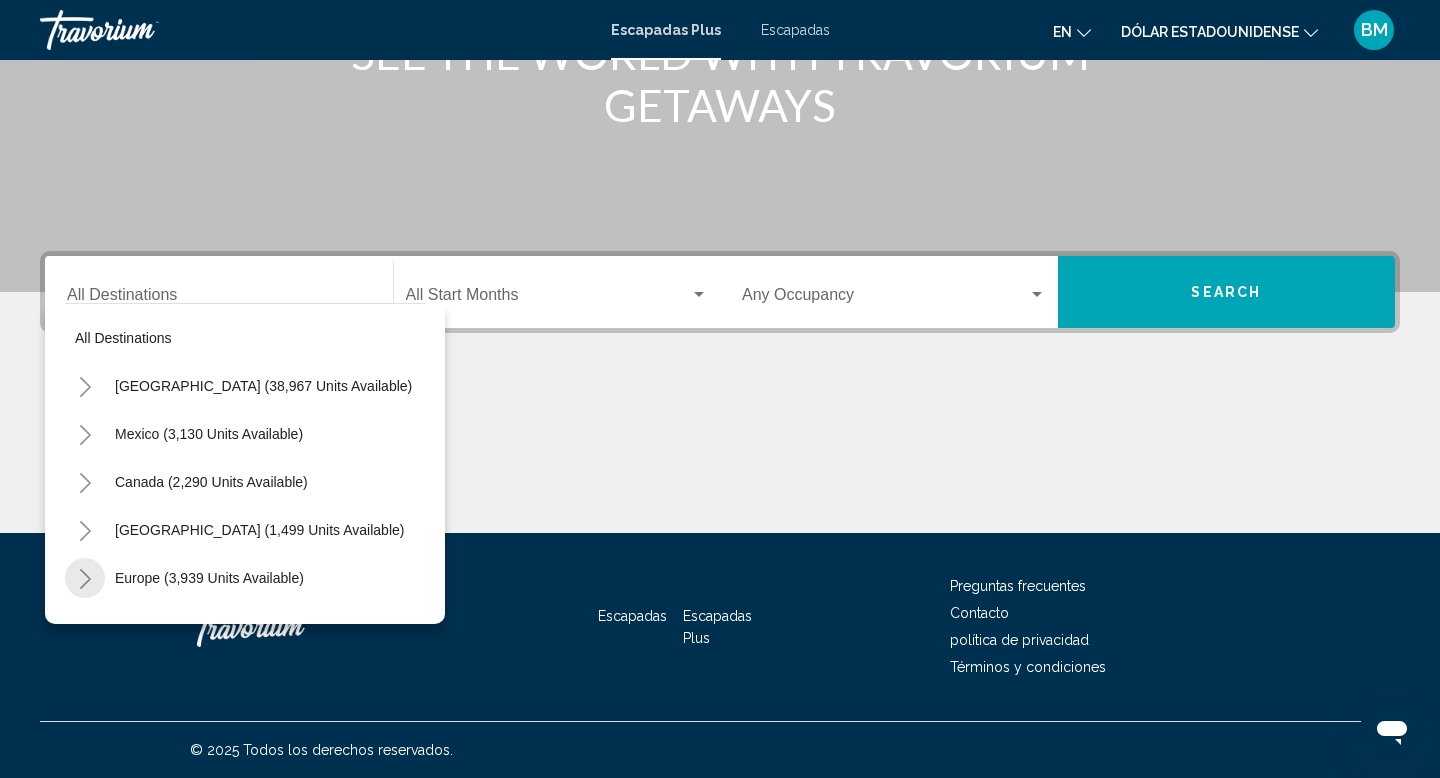 click 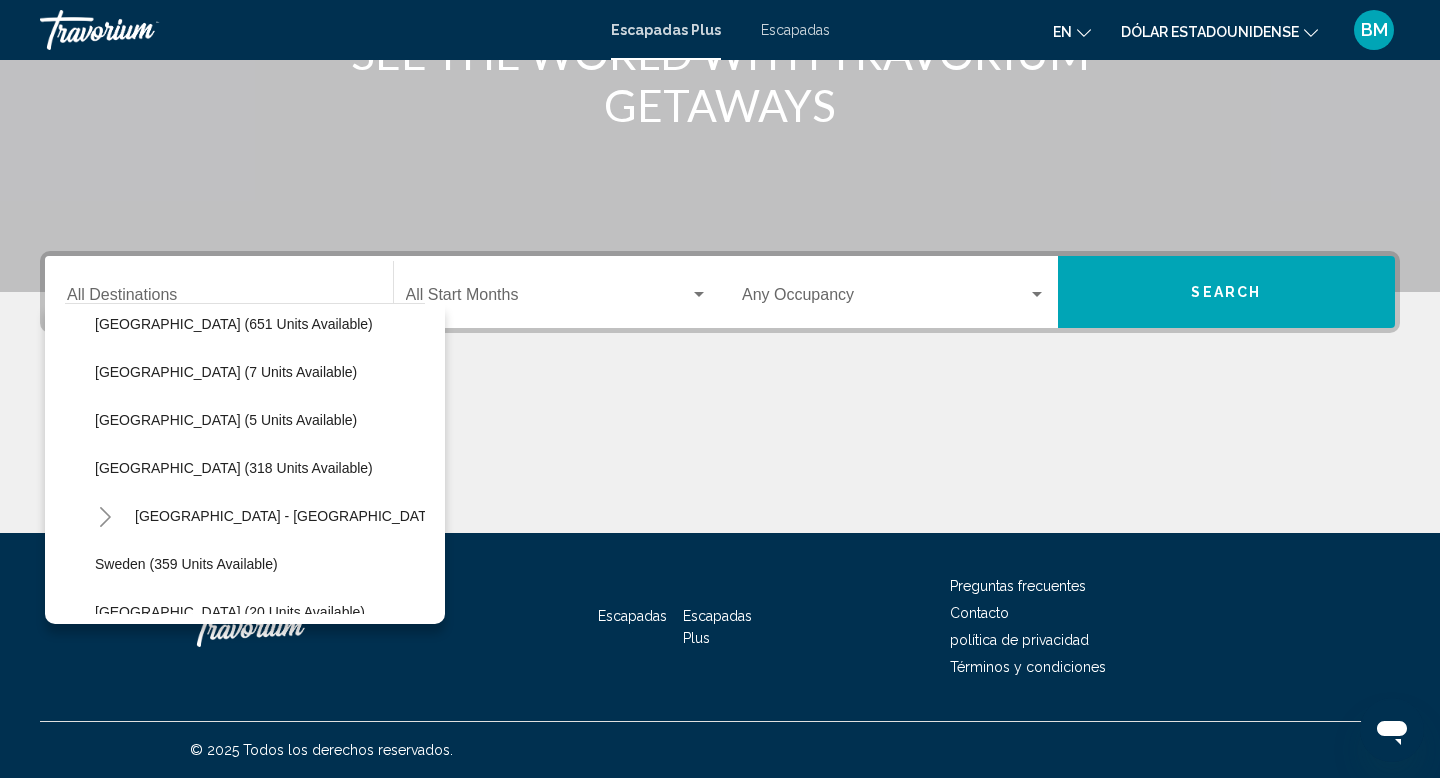 scroll, scrollTop: 596, scrollLeft: 0, axis: vertical 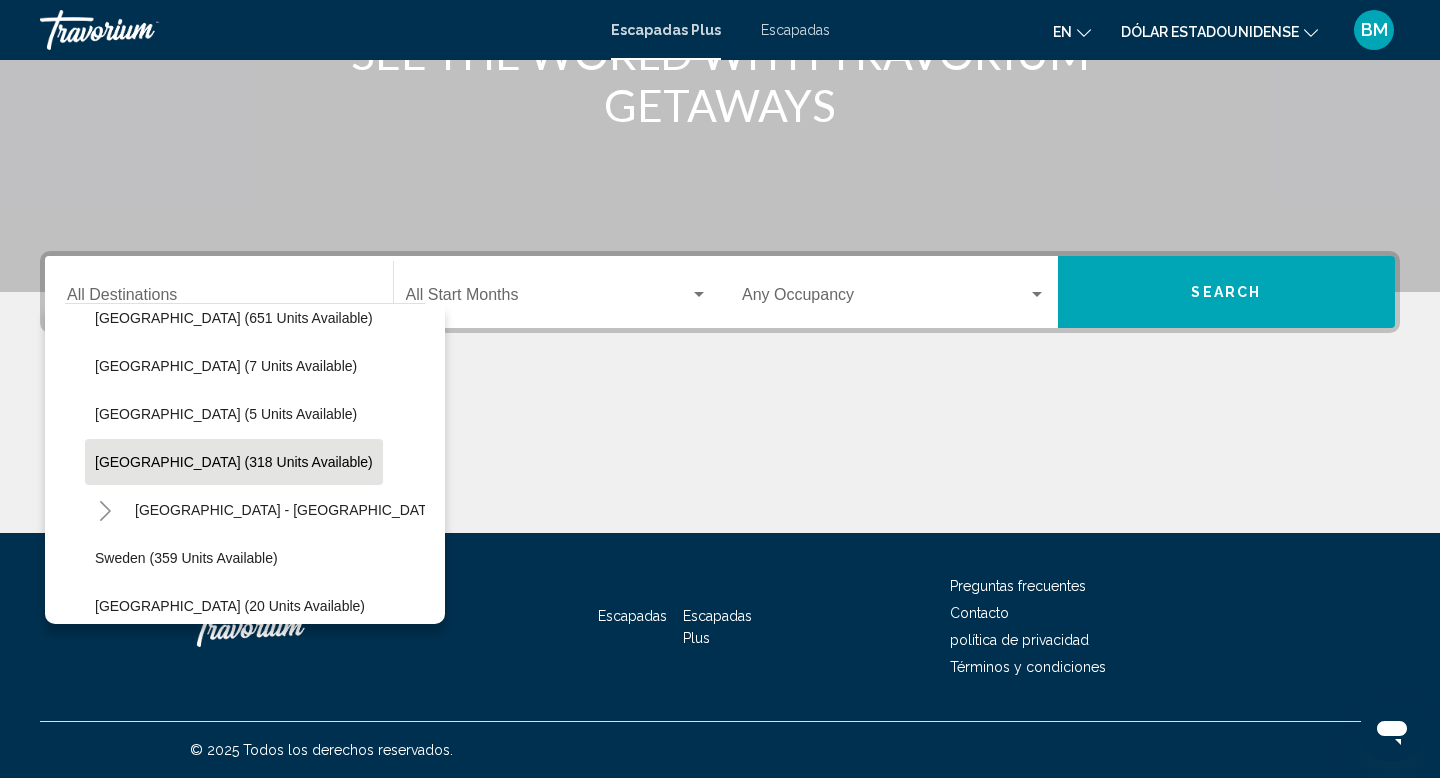 click on "[GEOGRAPHIC_DATA] (318 units available)" 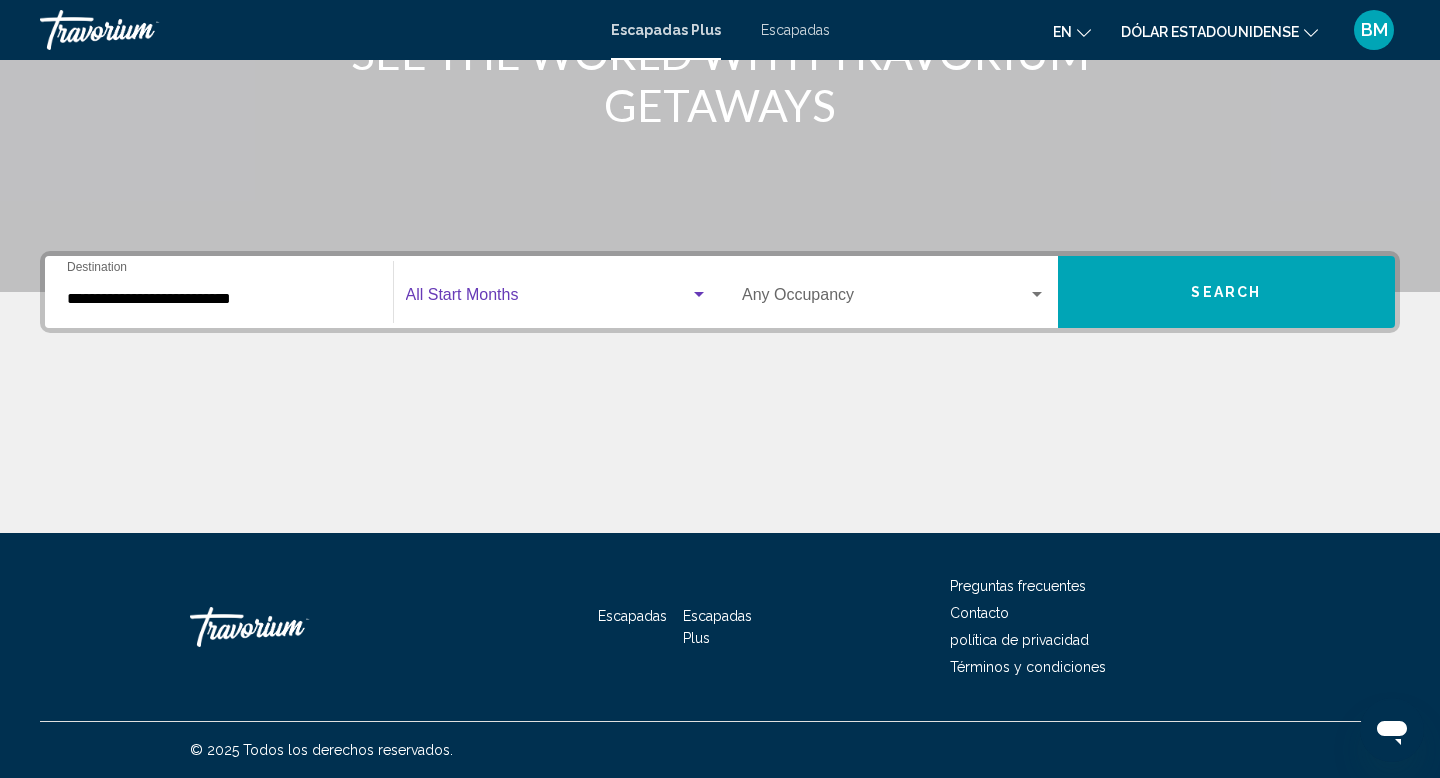 click at bounding box center (699, 295) 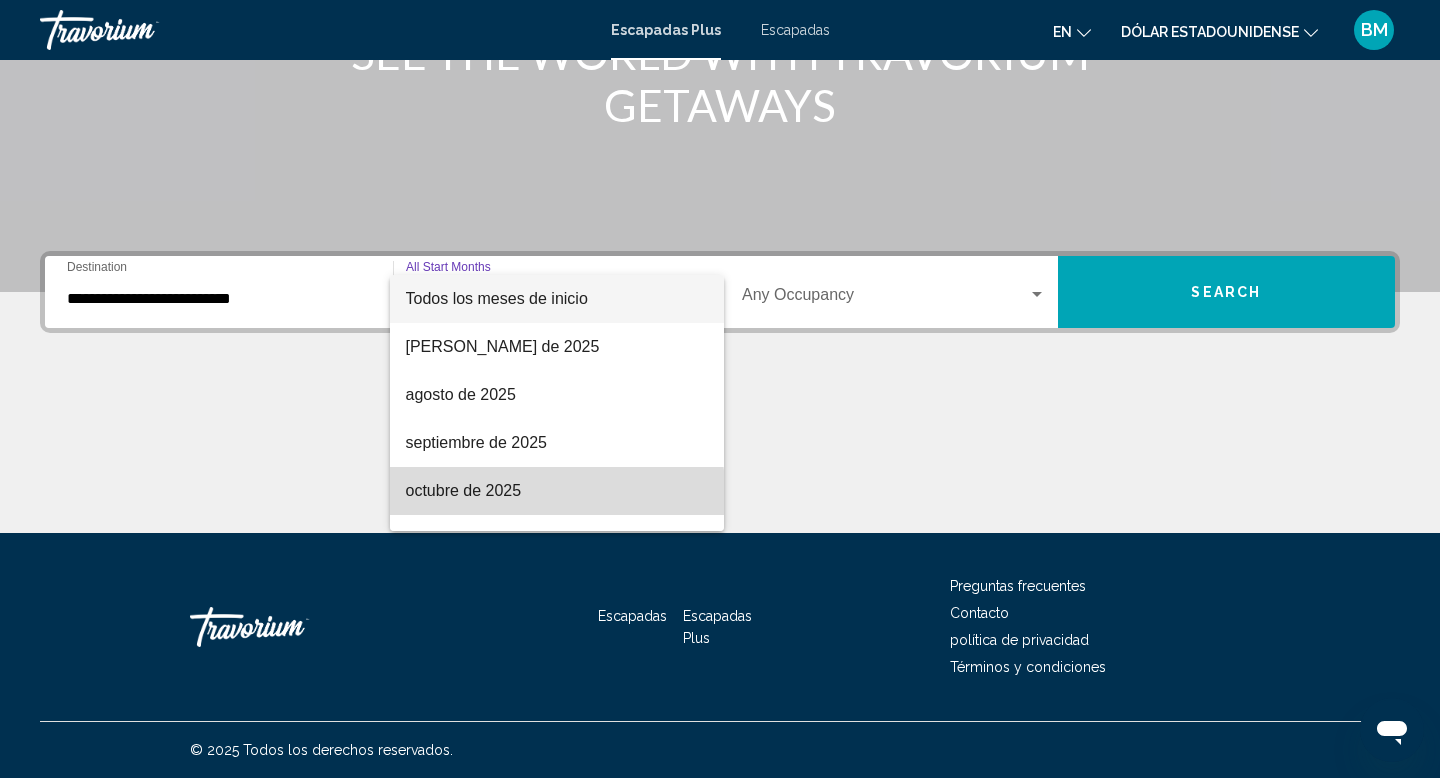 click on "octubre de 2025" at bounding box center (557, 491) 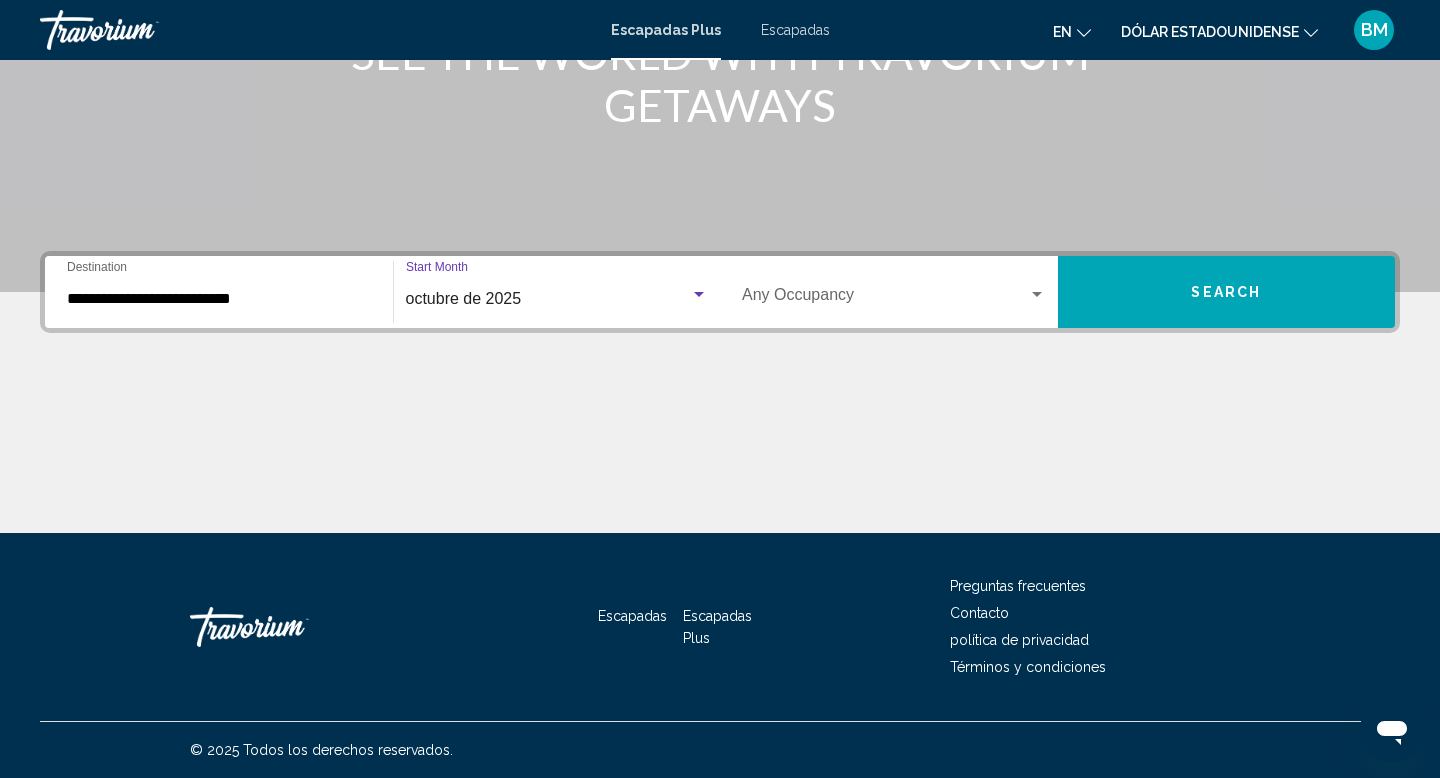 click at bounding box center (1037, 295) 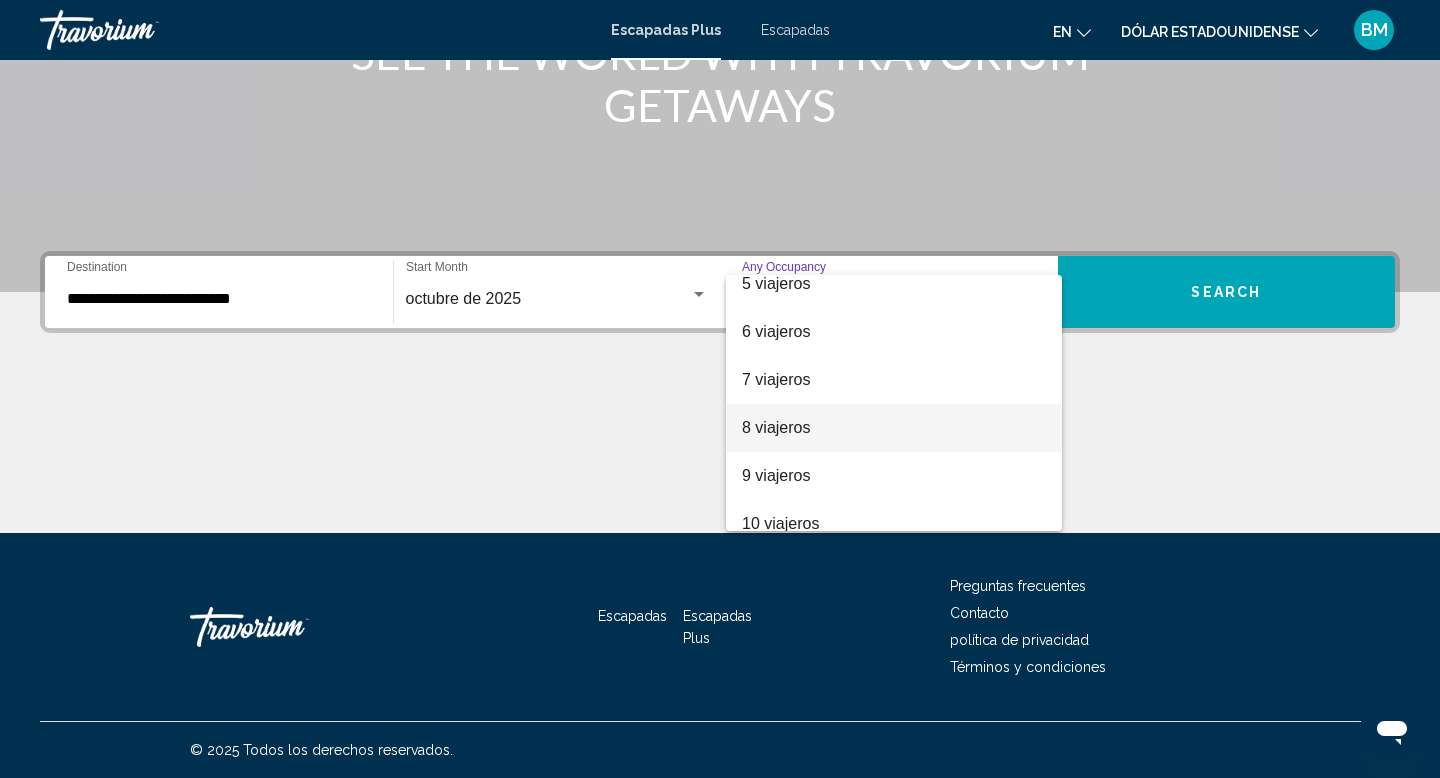 scroll, scrollTop: 224, scrollLeft: 0, axis: vertical 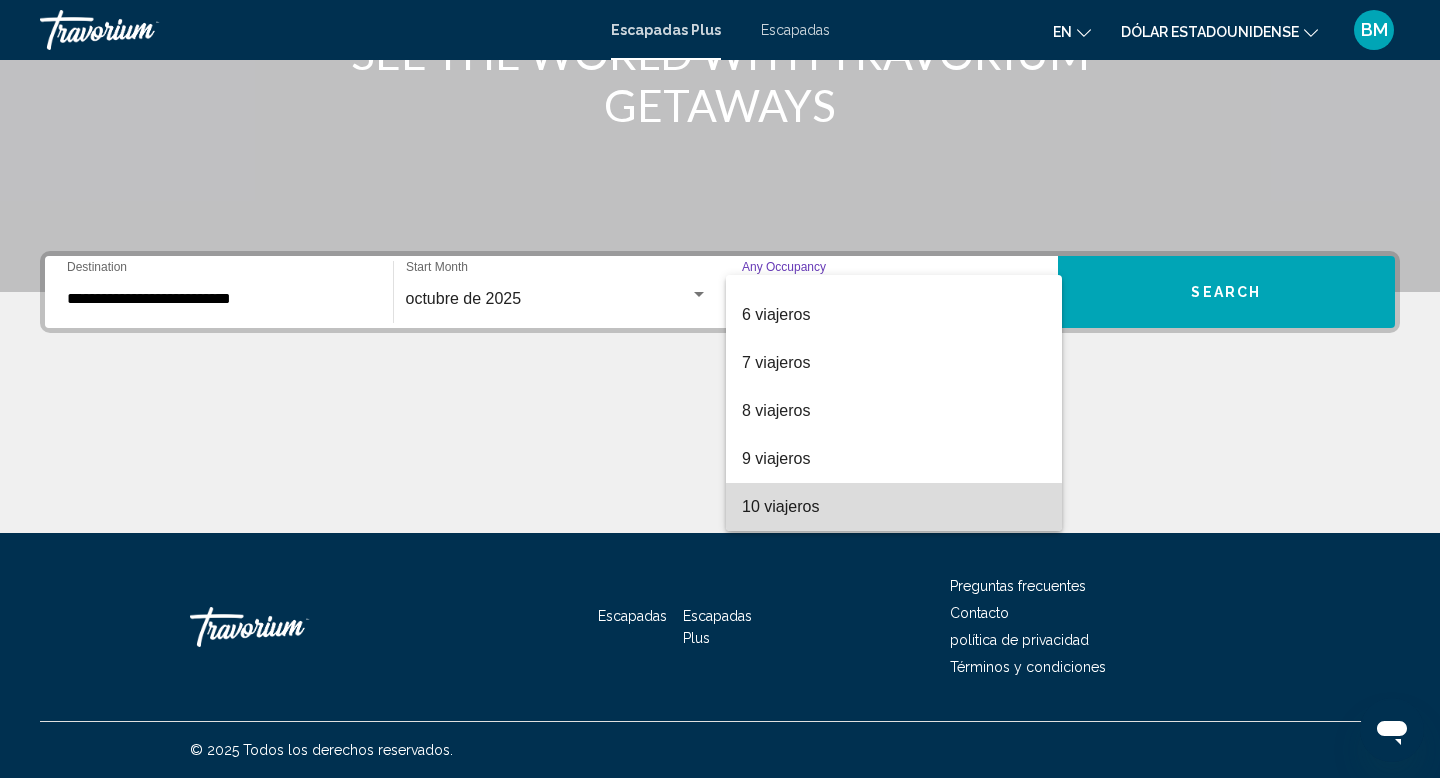 click on "10 viajeros" at bounding box center [894, 507] 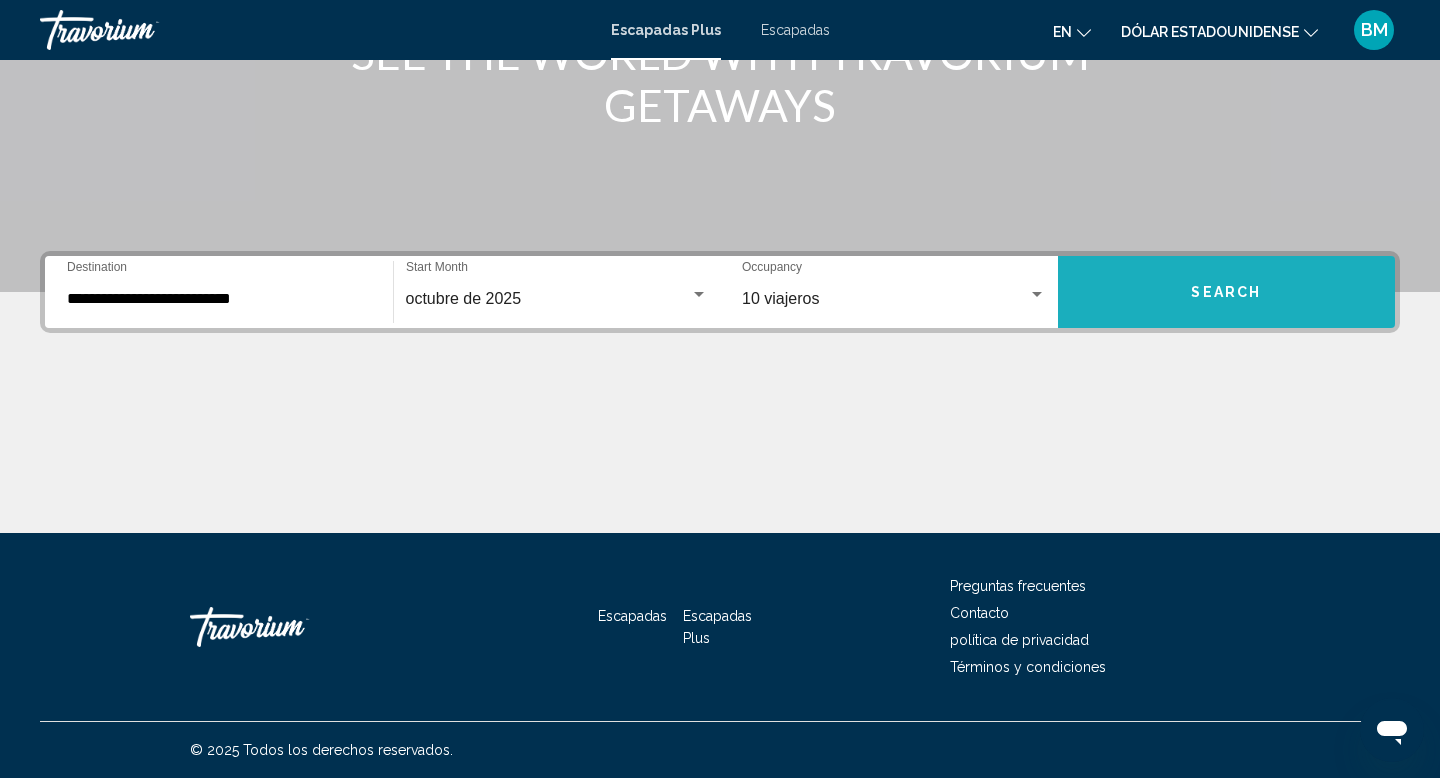 click on "Search" at bounding box center (1227, 292) 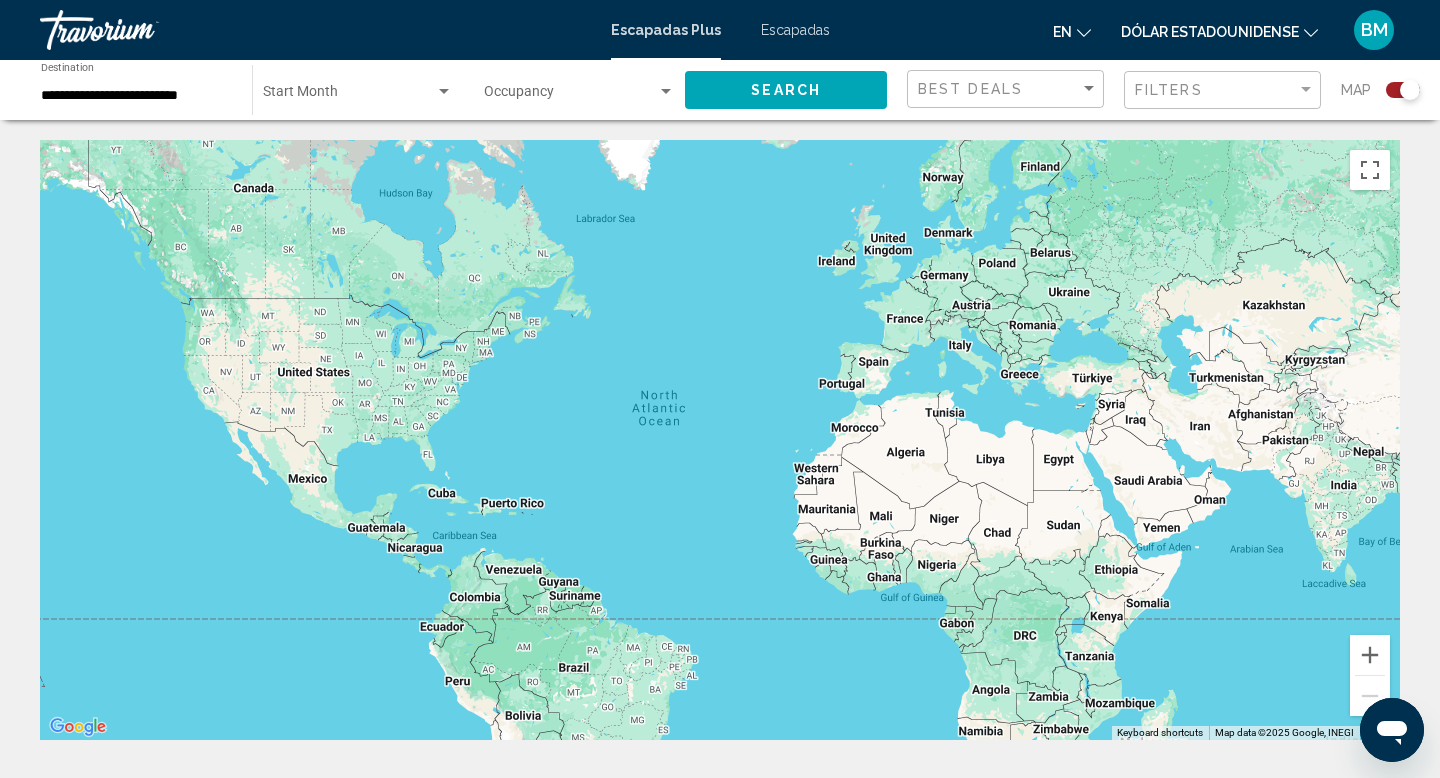 click on "Escapadas" at bounding box center (795, 30) 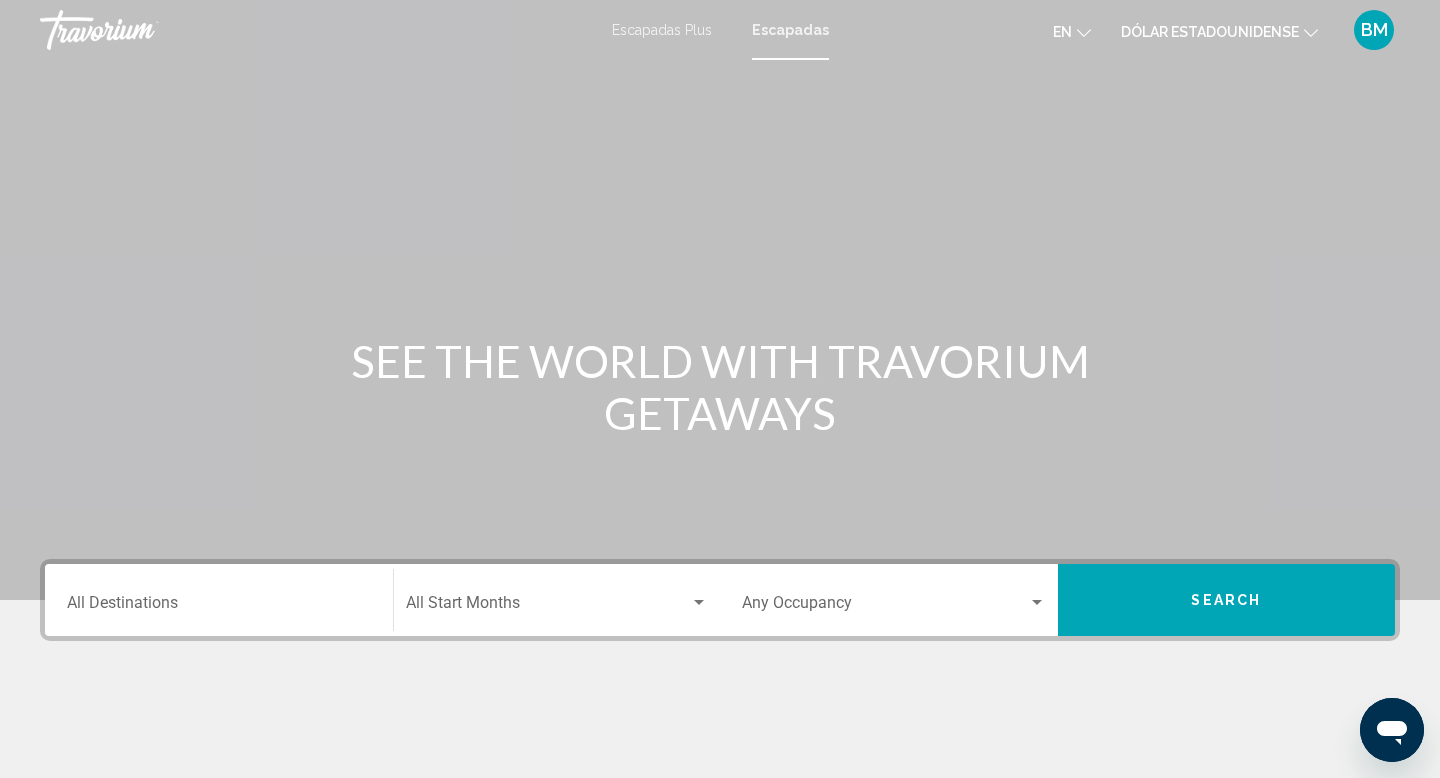 click on "Destination All Destinations" at bounding box center (219, 600) 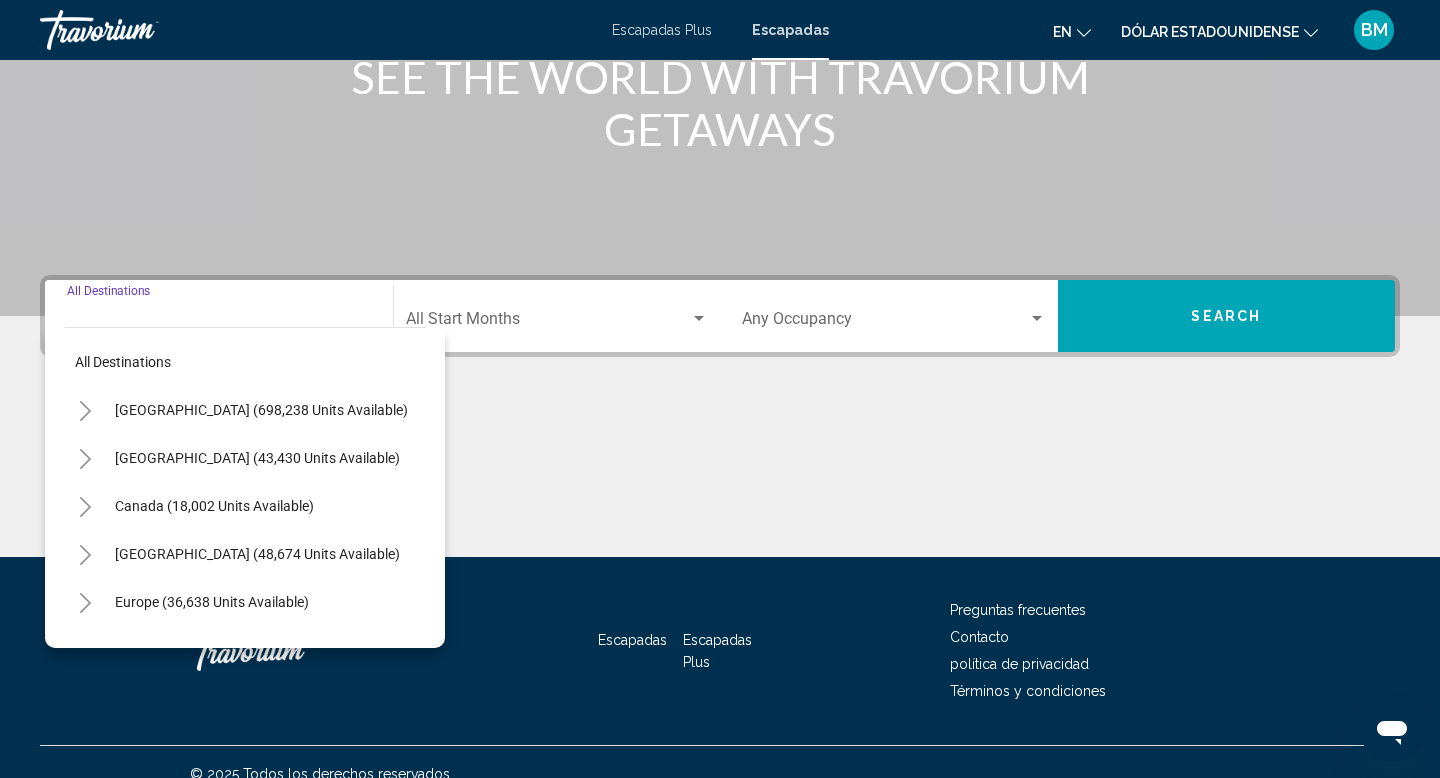 scroll, scrollTop: 308, scrollLeft: 0, axis: vertical 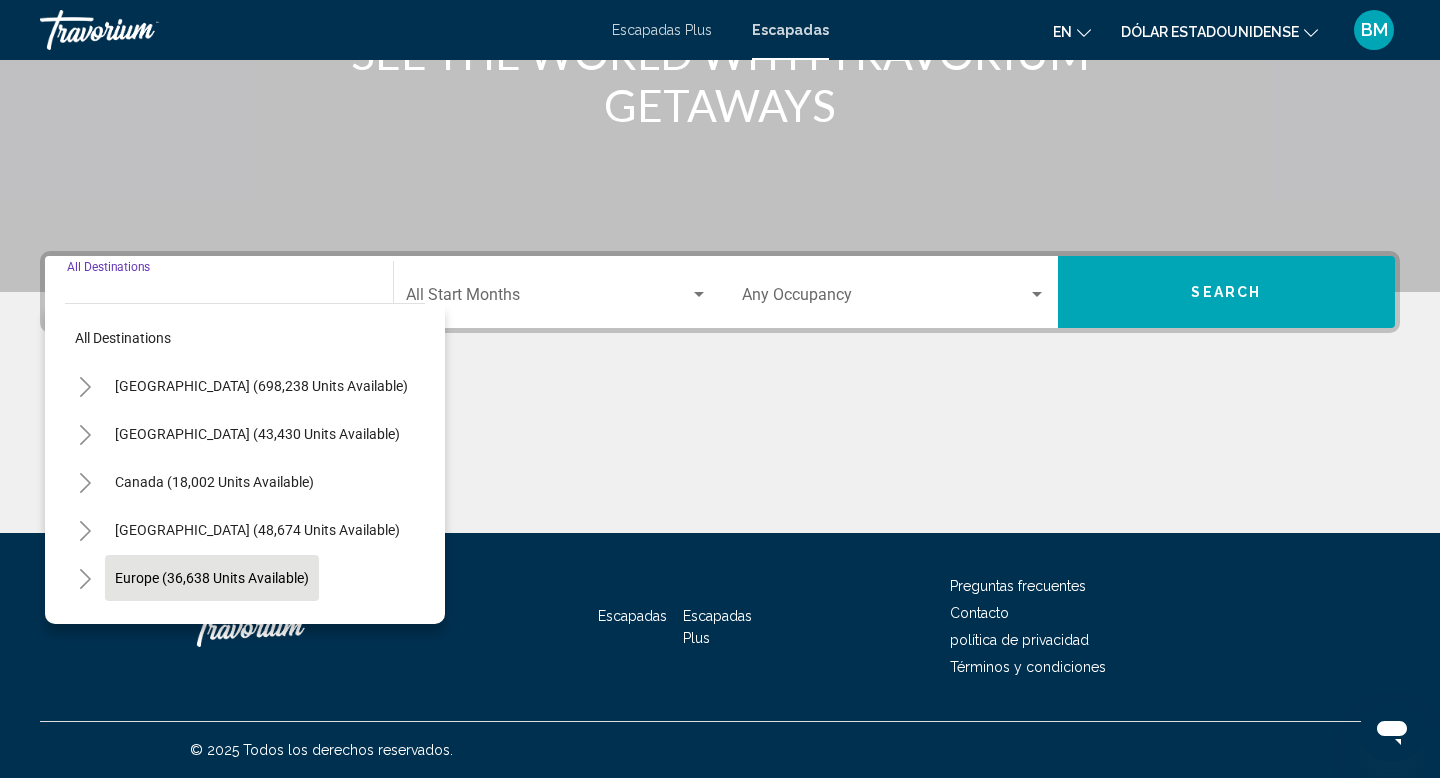 click on "Europe (36,638 units available)" at bounding box center [214, 626] 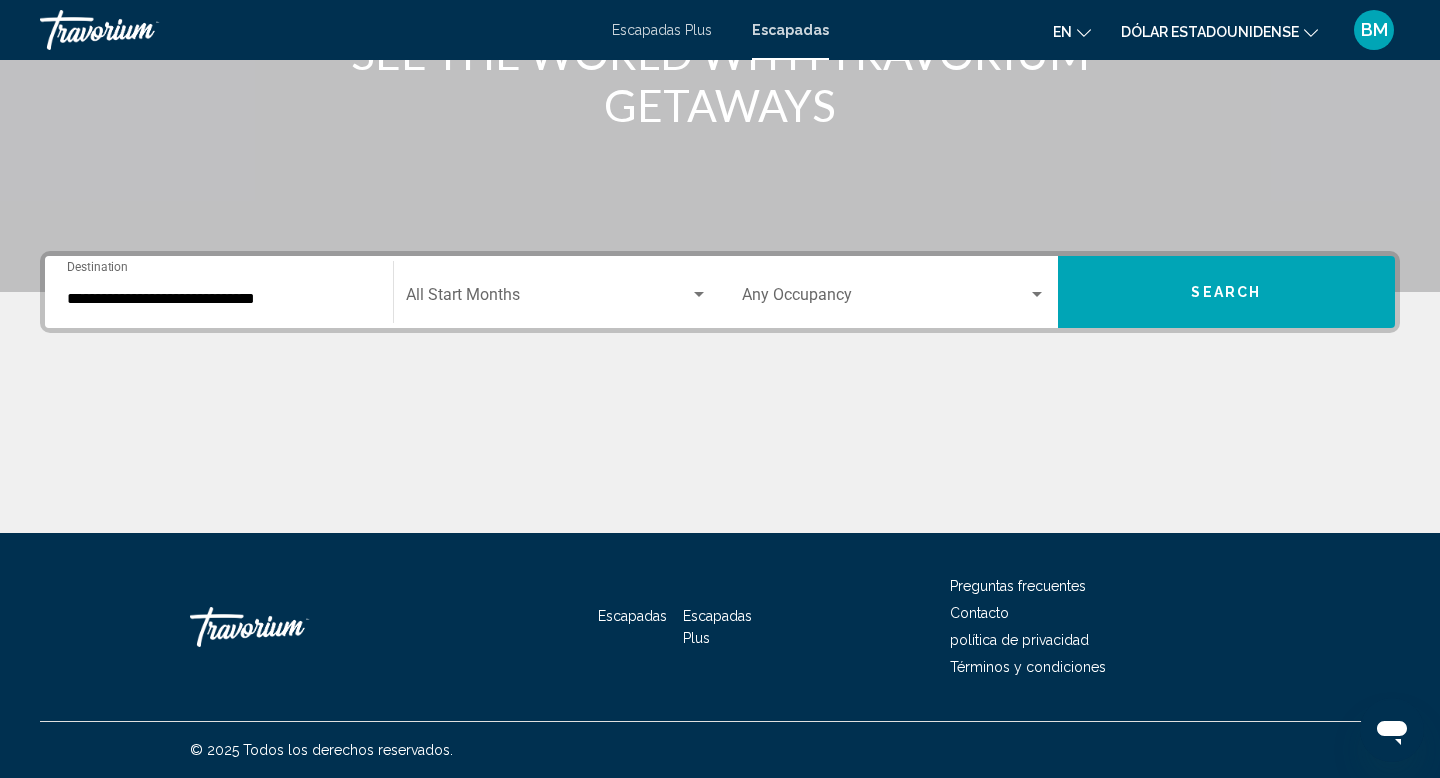 click on "**********" at bounding box center (219, 292) 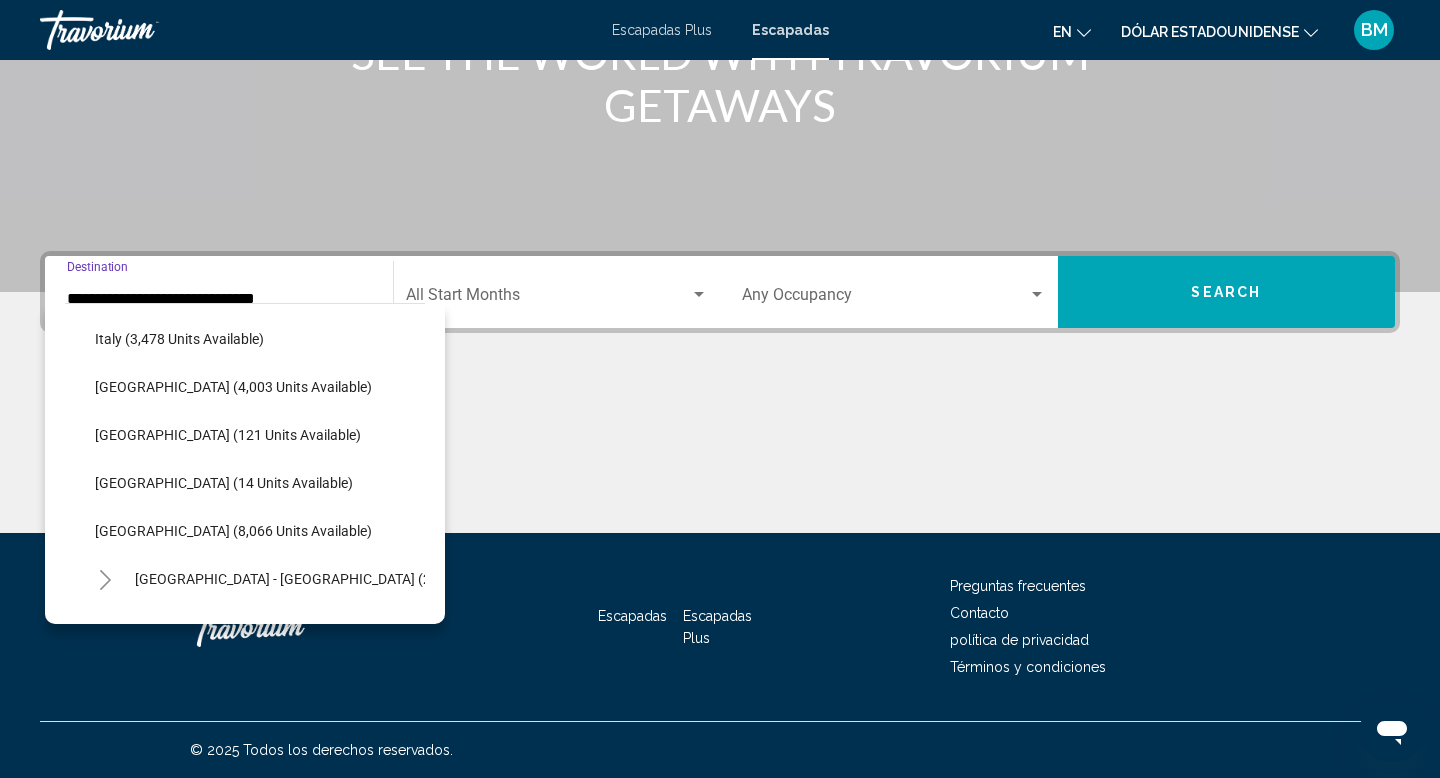 scroll, scrollTop: 772, scrollLeft: 0, axis: vertical 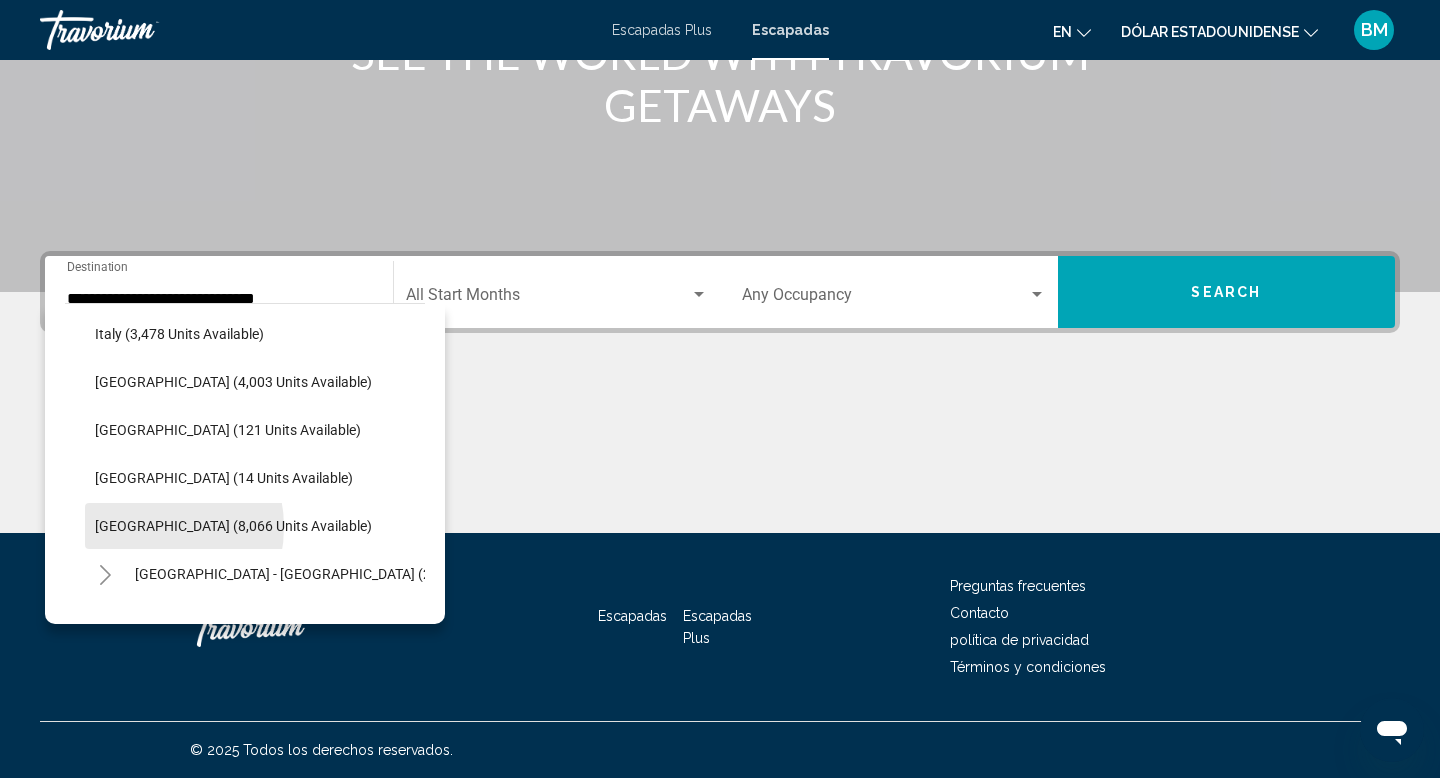click on "[GEOGRAPHIC_DATA] (8,066 units available)" 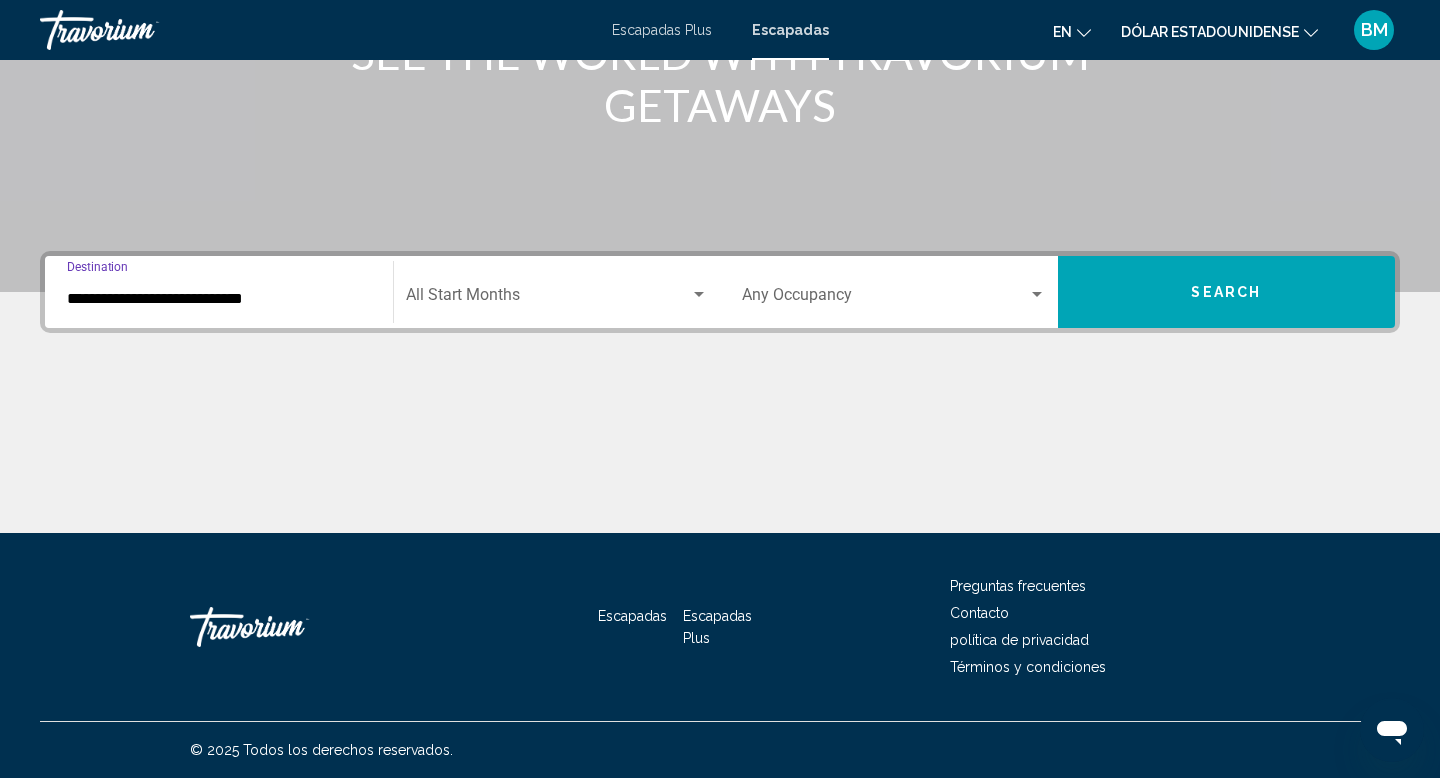 click on "Start Month All Start Months" 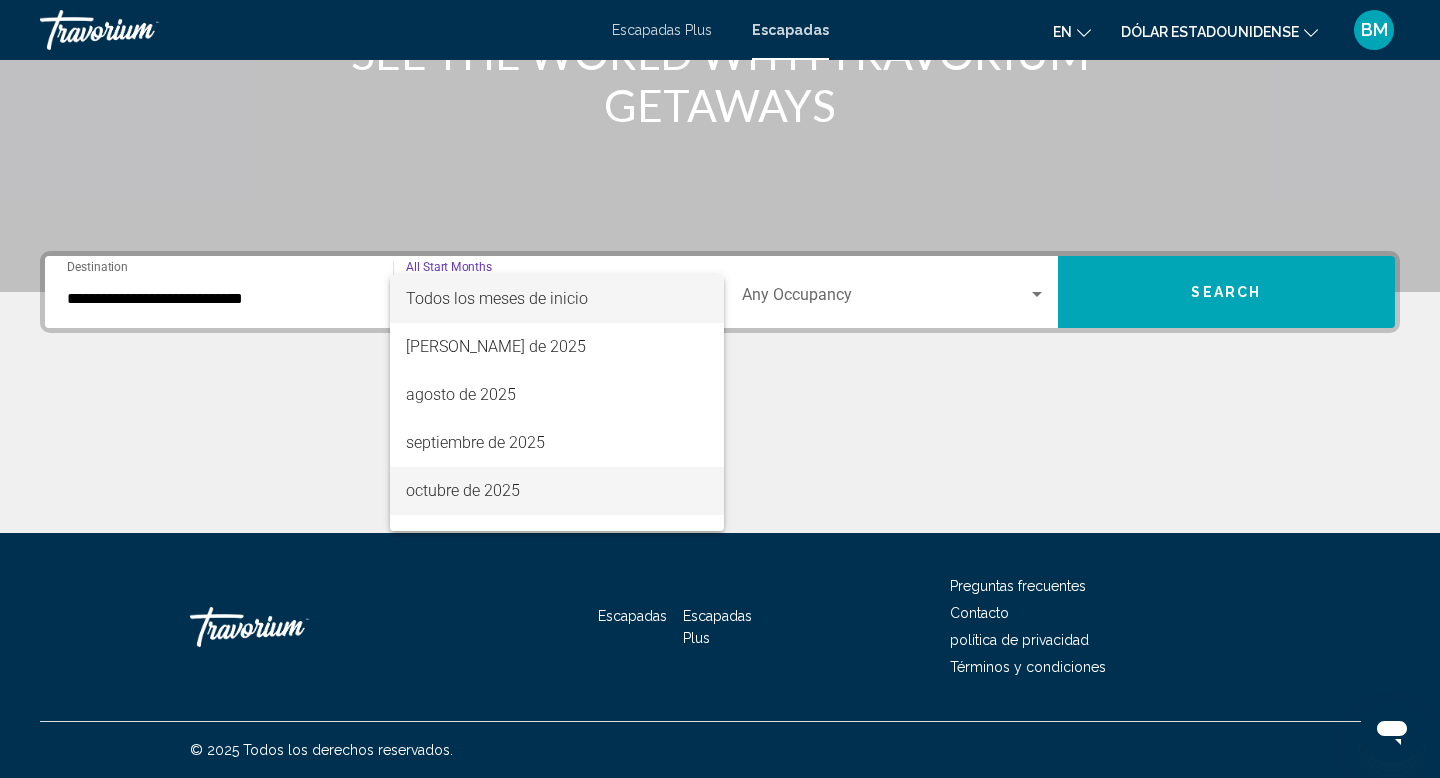 click on "octubre de 2025" at bounding box center (463, 490) 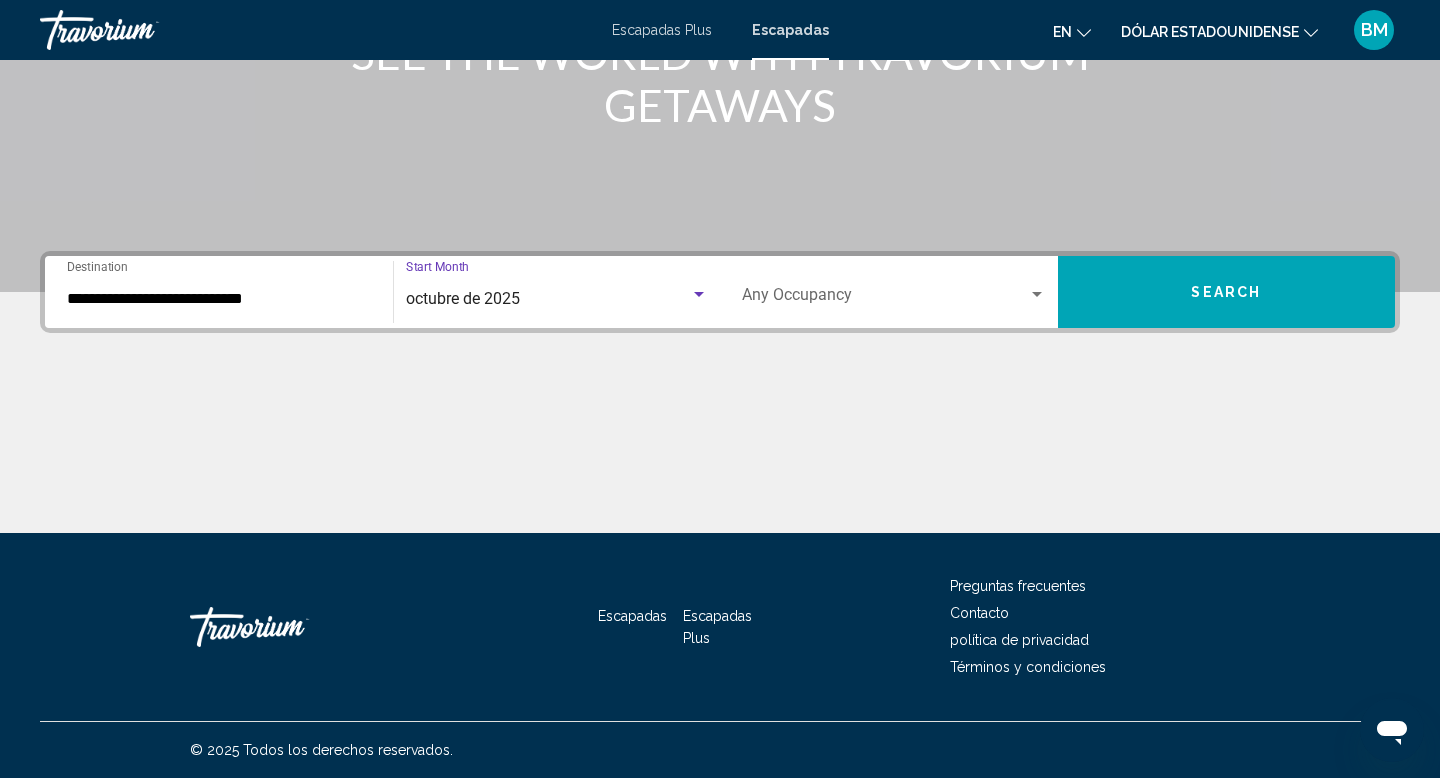 click on "Occupancy Any Occupancy" at bounding box center (894, 292) 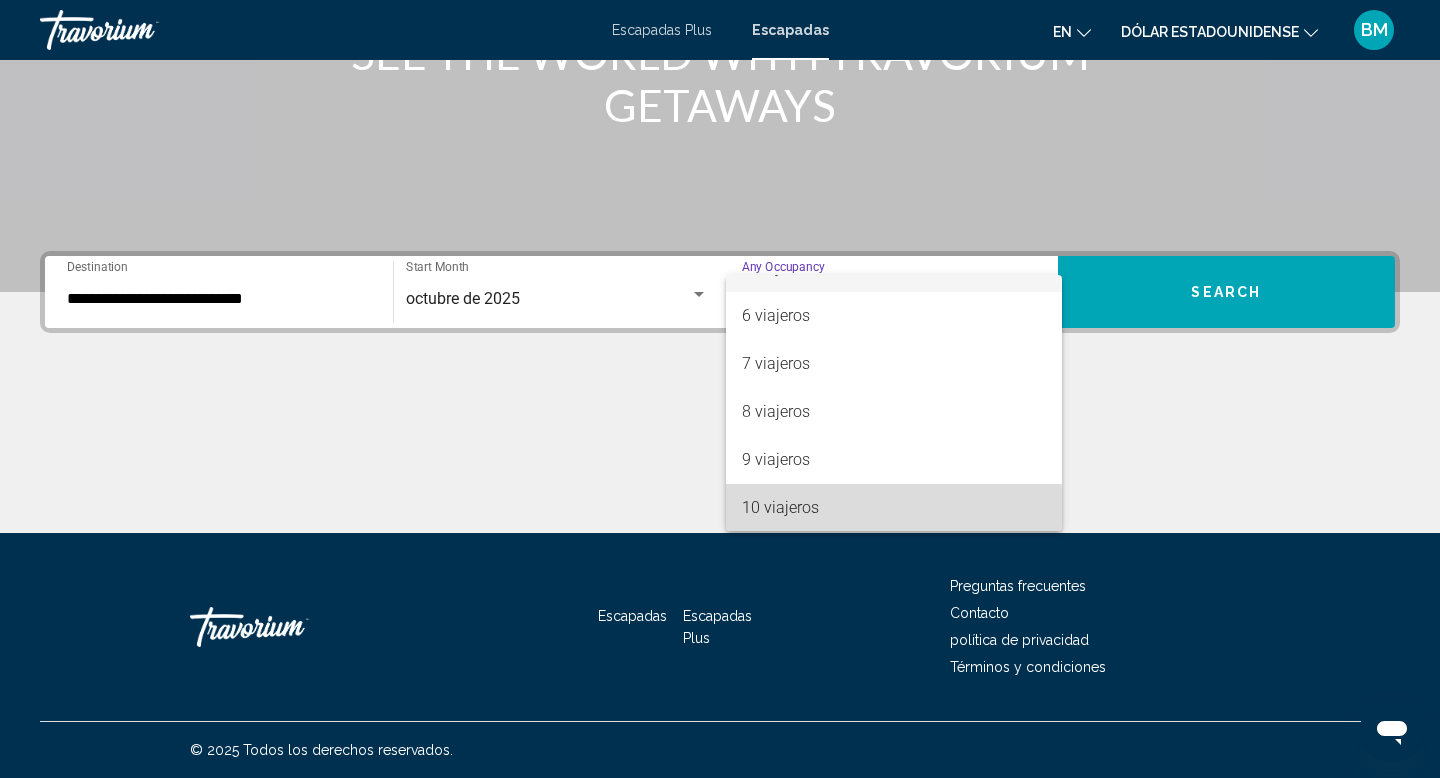 click on "10 viajeros" at bounding box center (780, 507) 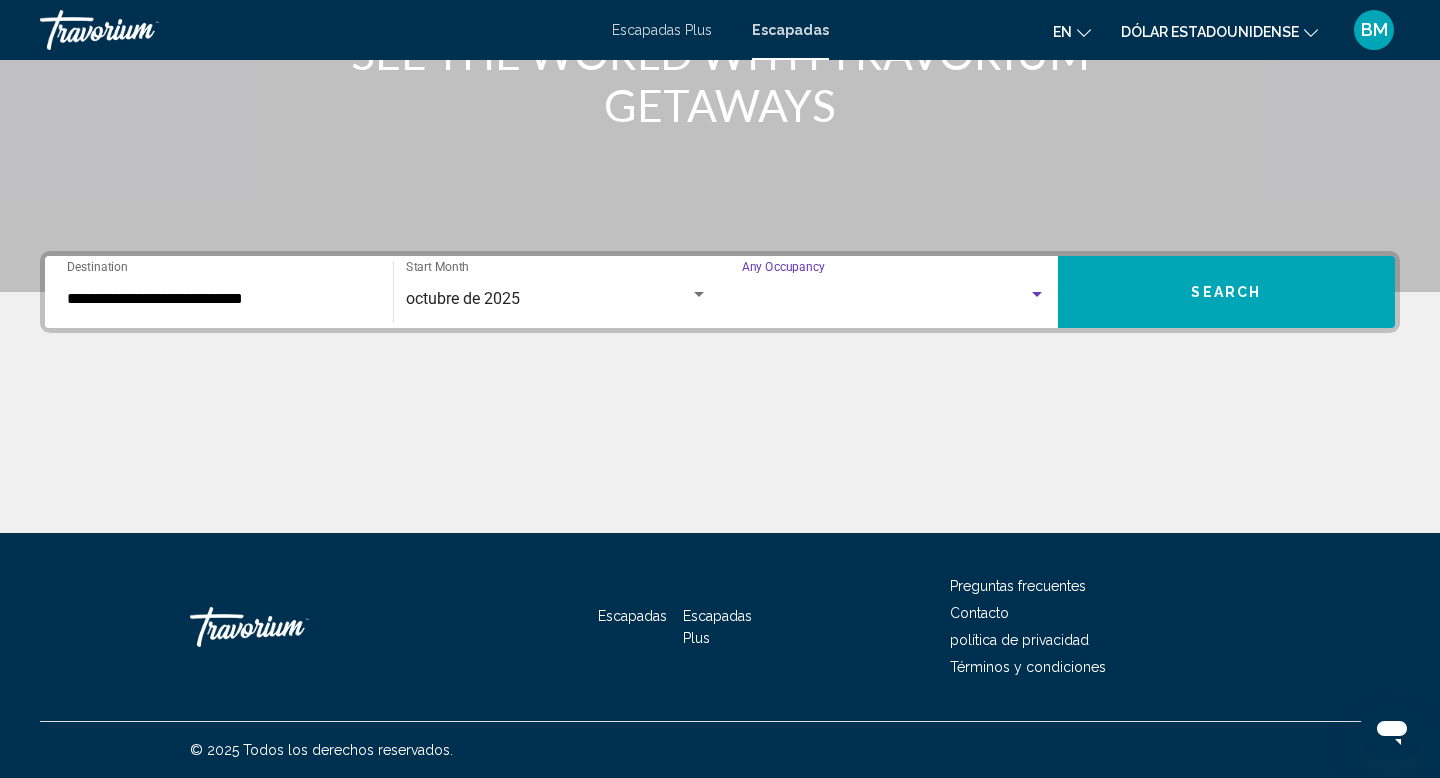 scroll, scrollTop: 224, scrollLeft: 0, axis: vertical 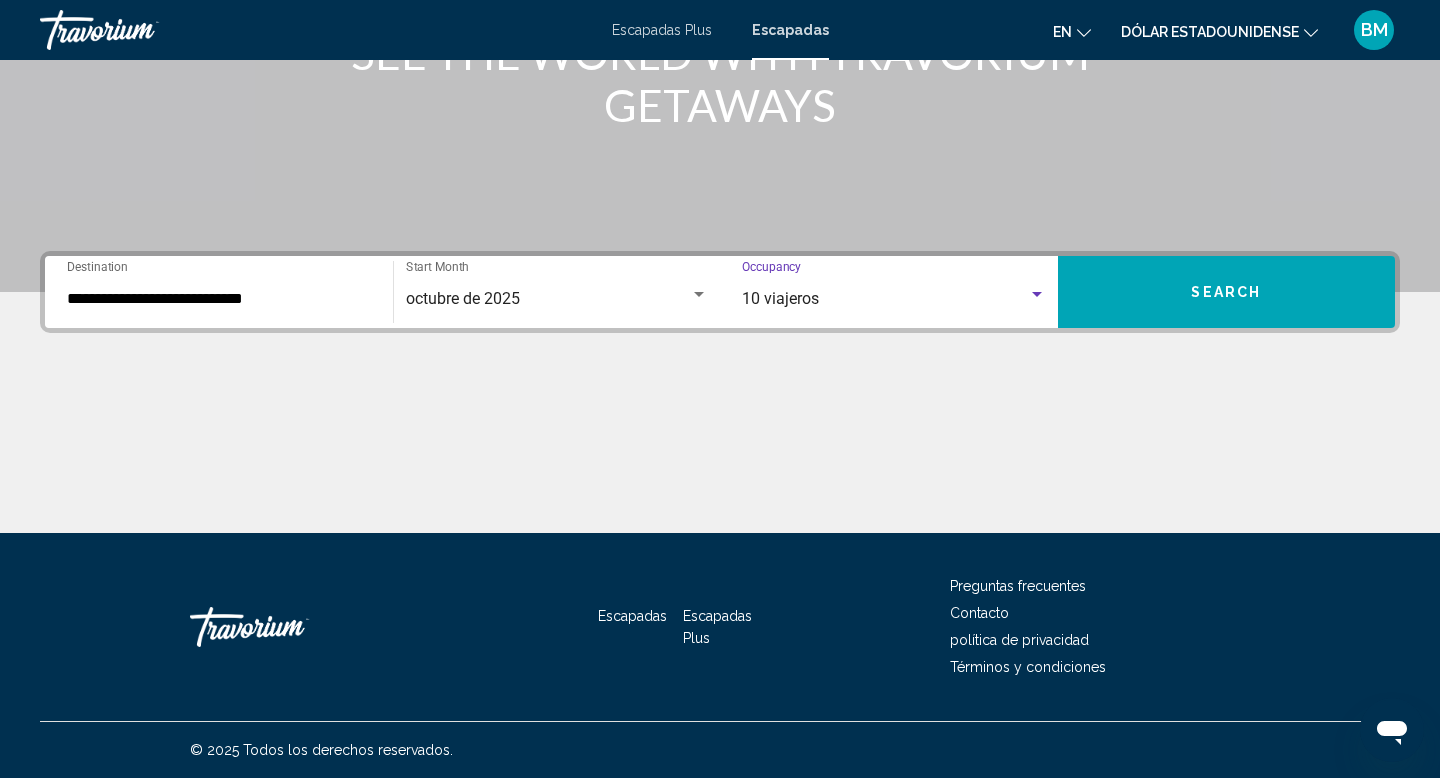 click on "Search" at bounding box center (1227, 292) 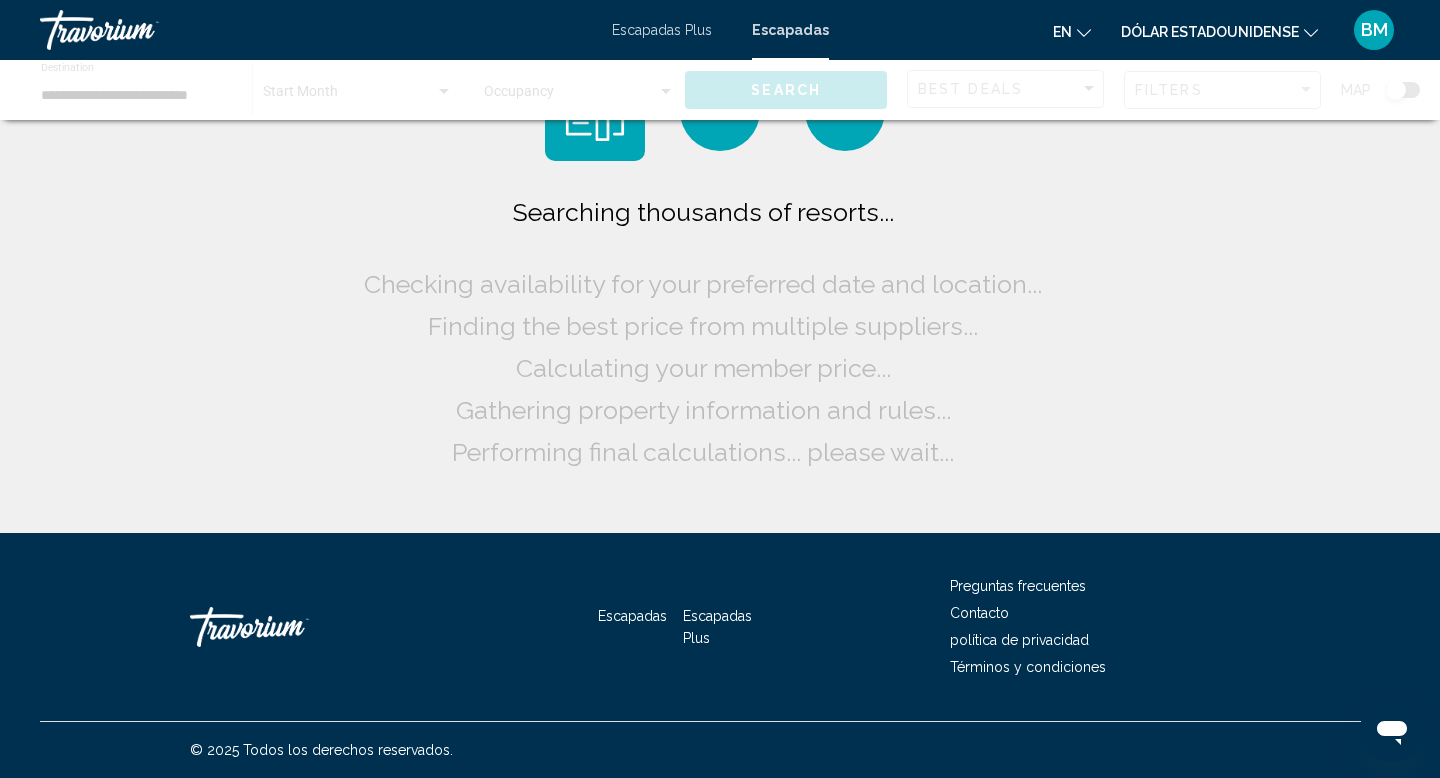 scroll, scrollTop: 0, scrollLeft: 0, axis: both 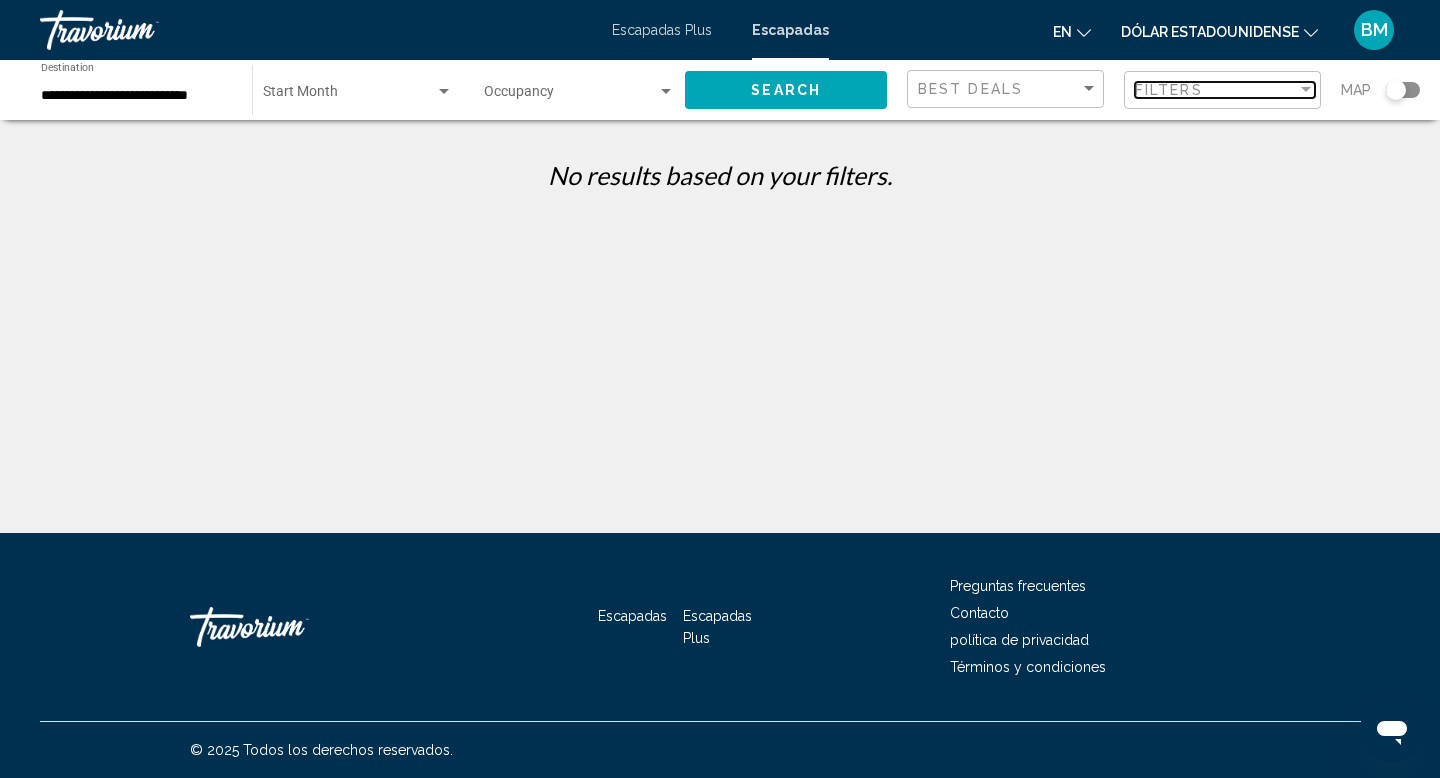click on "Filters" at bounding box center [1216, 90] 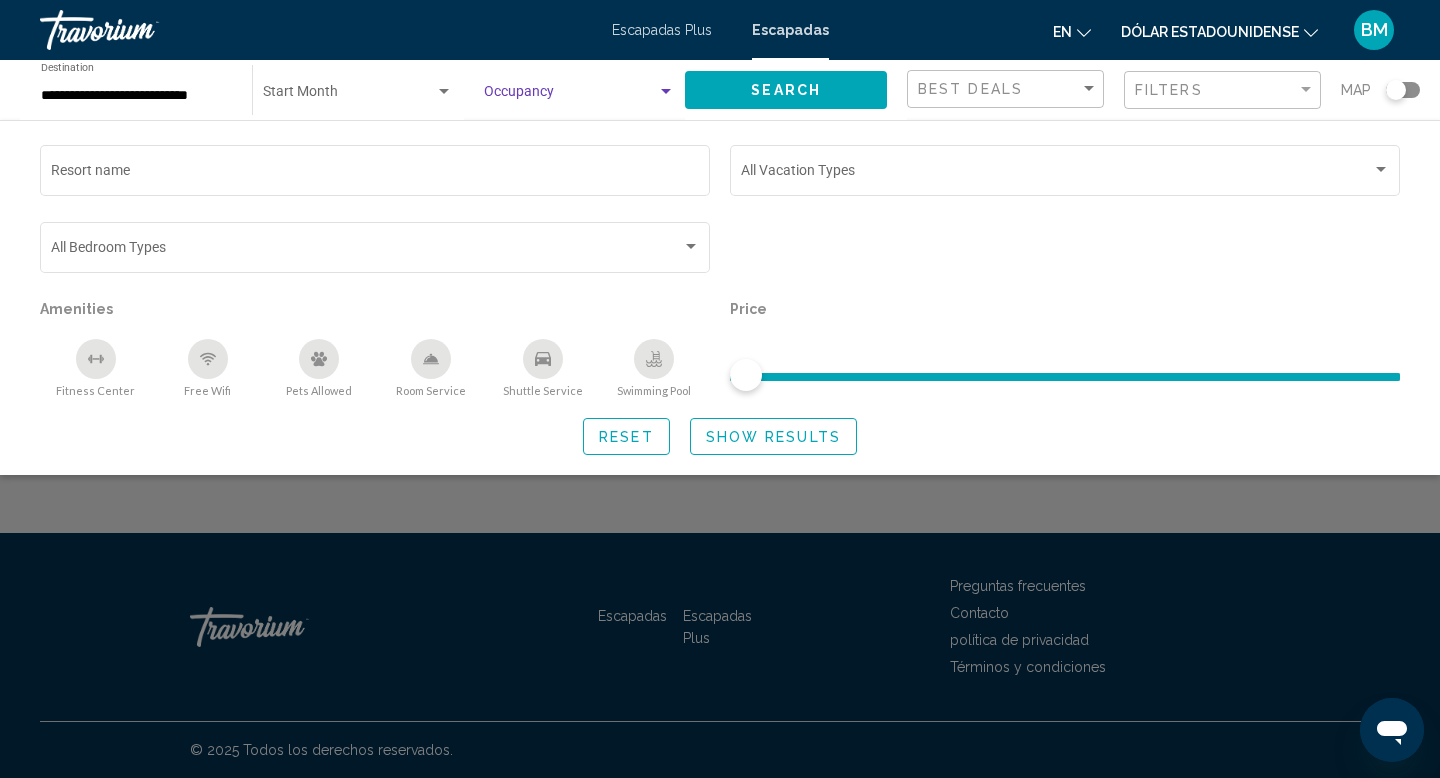 click at bounding box center [666, 92] 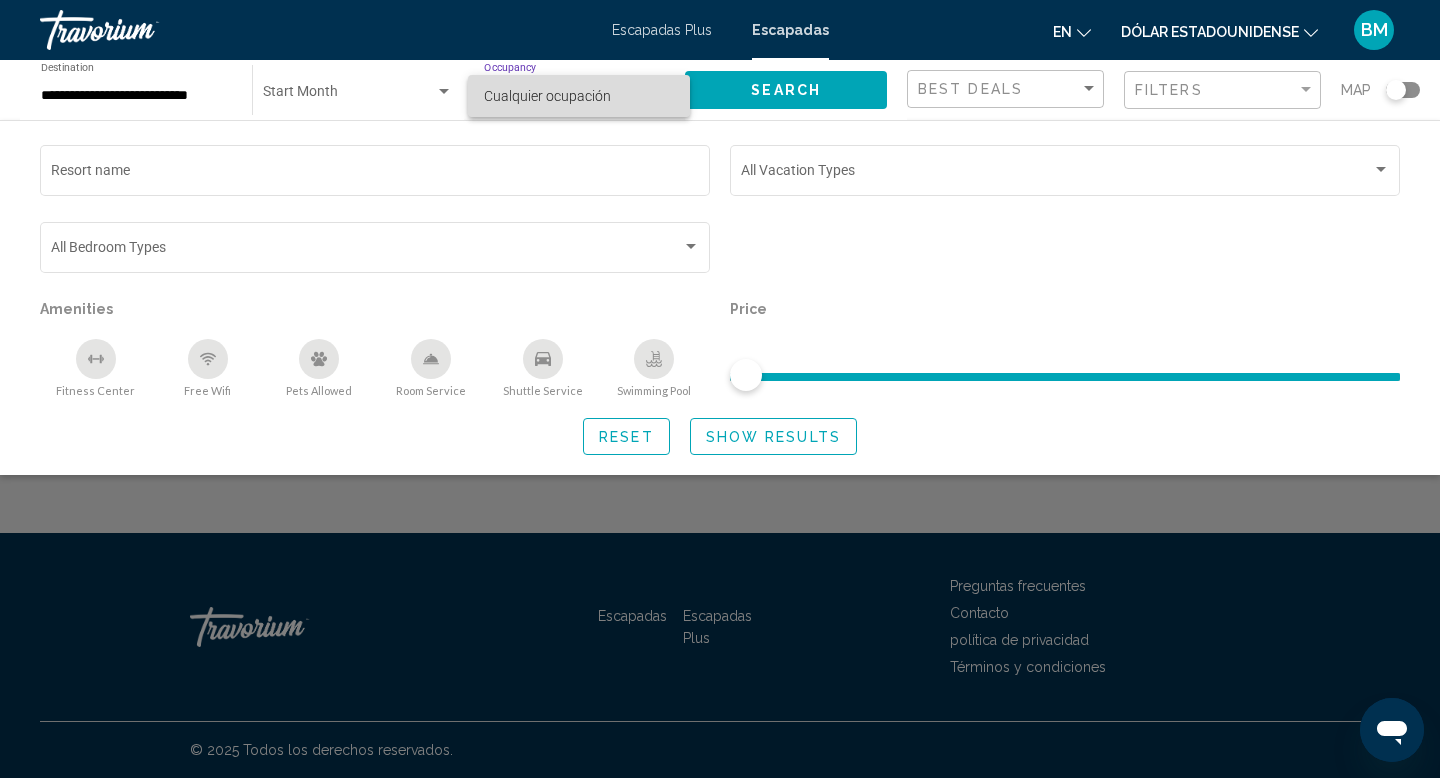 click on "Cualquier ocupación" at bounding box center [579, 96] 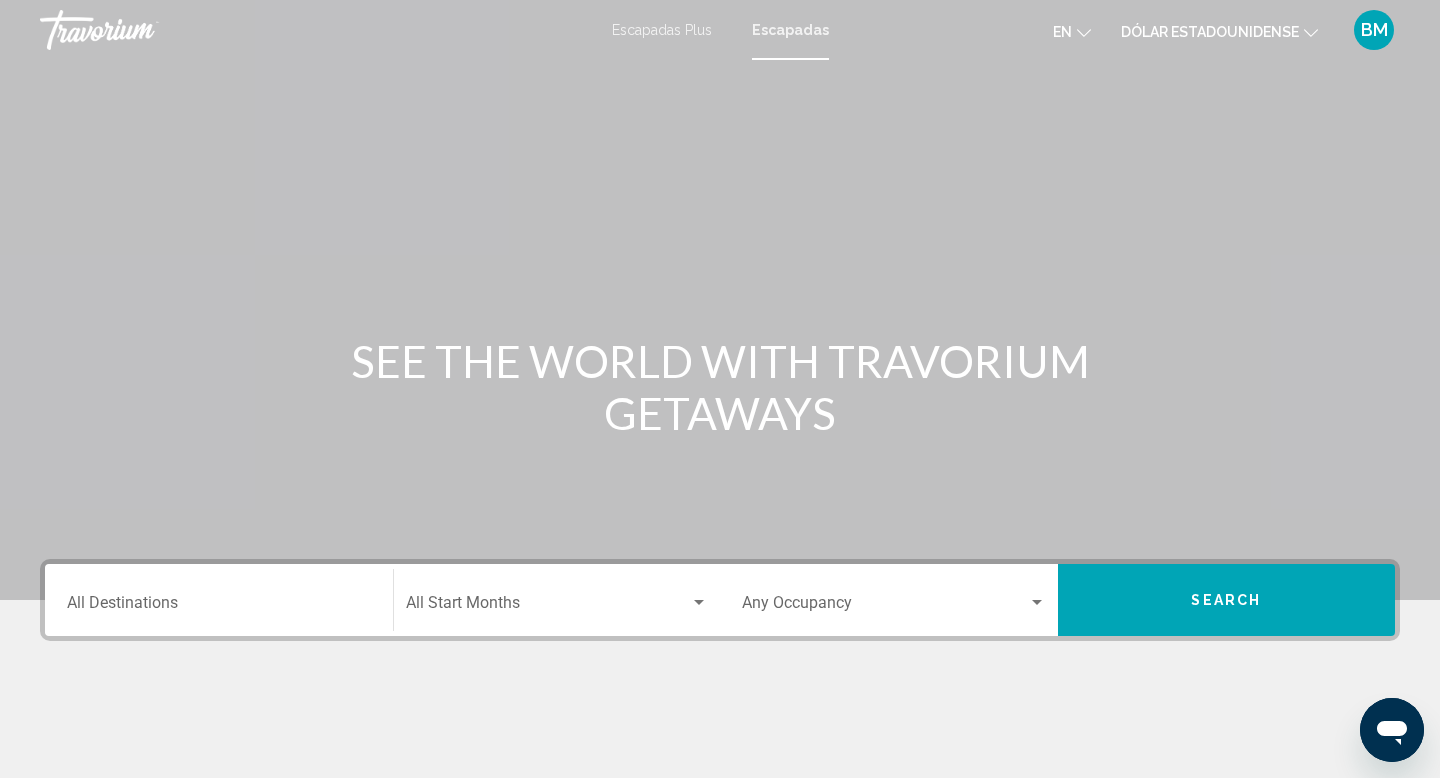 click on "Destination All Destinations" at bounding box center [219, 600] 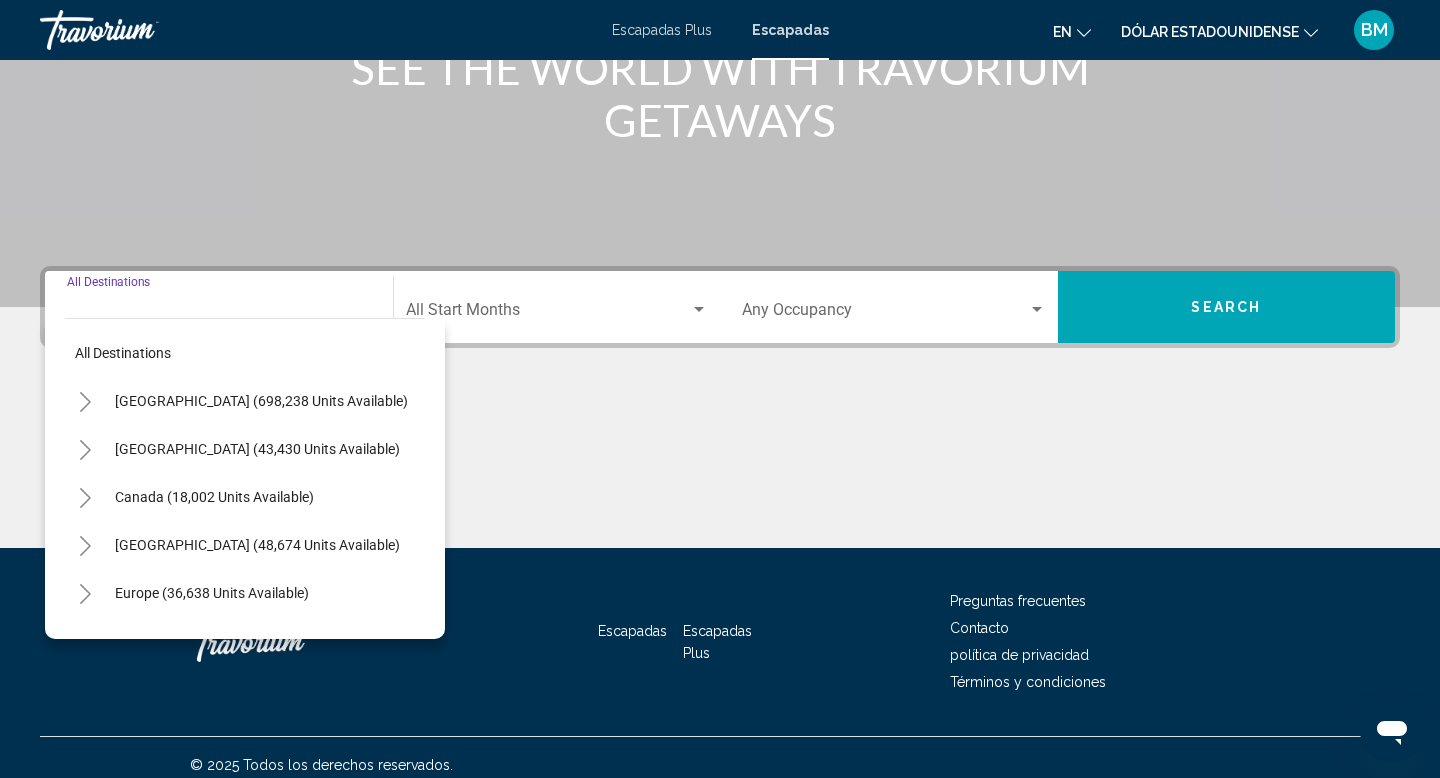 scroll, scrollTop: 308, scrollLeft: 0, axis: vertical 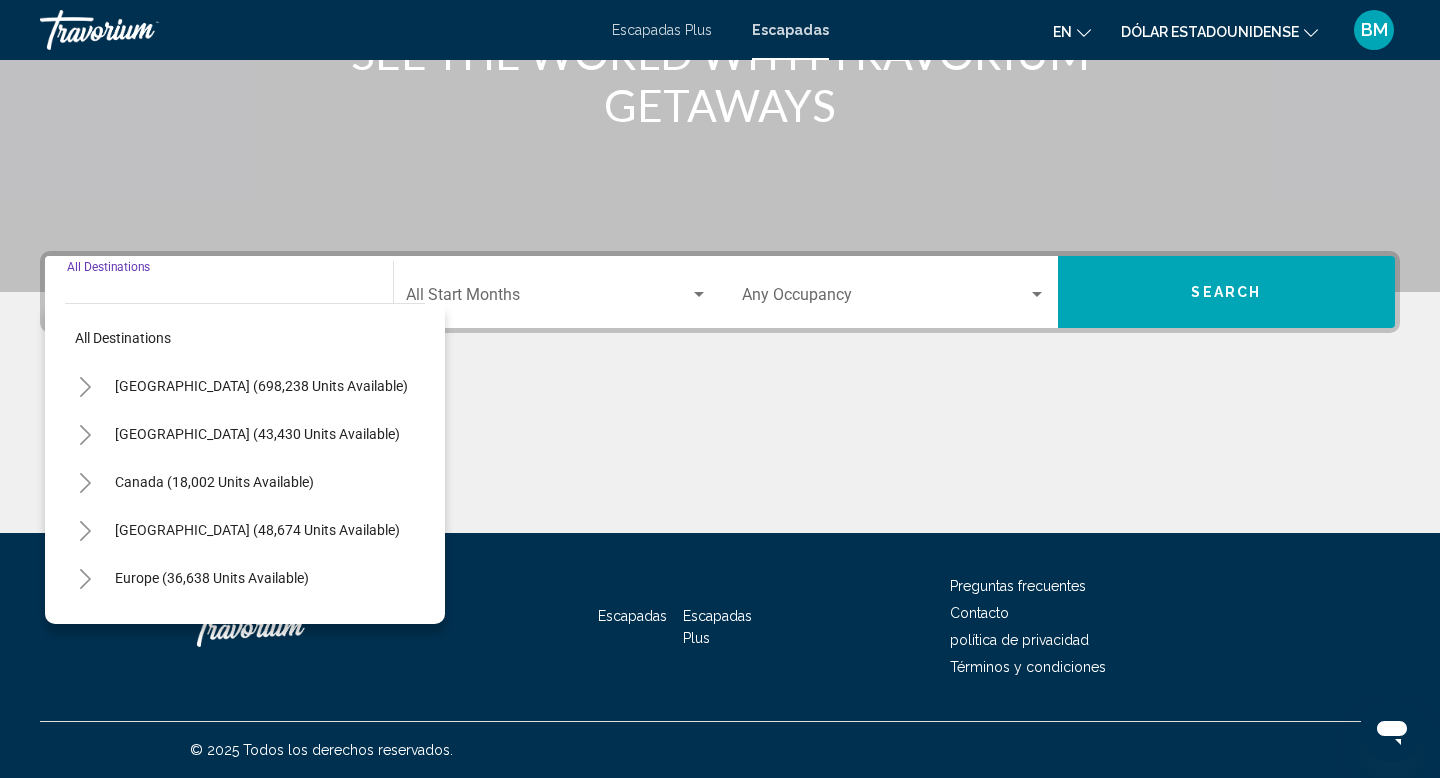 click 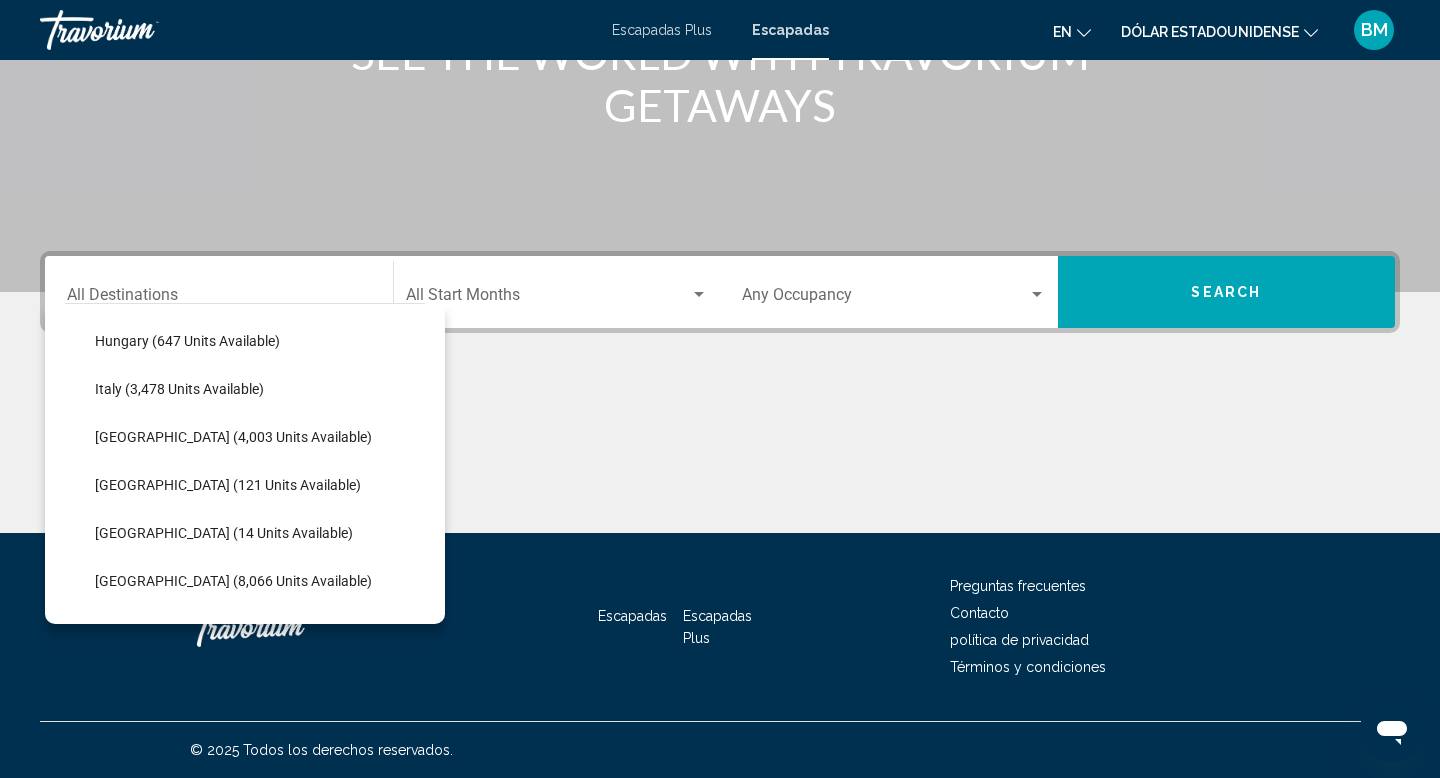 scroll, scrollTop: 724, scrollLeft: 0, axis: vertical 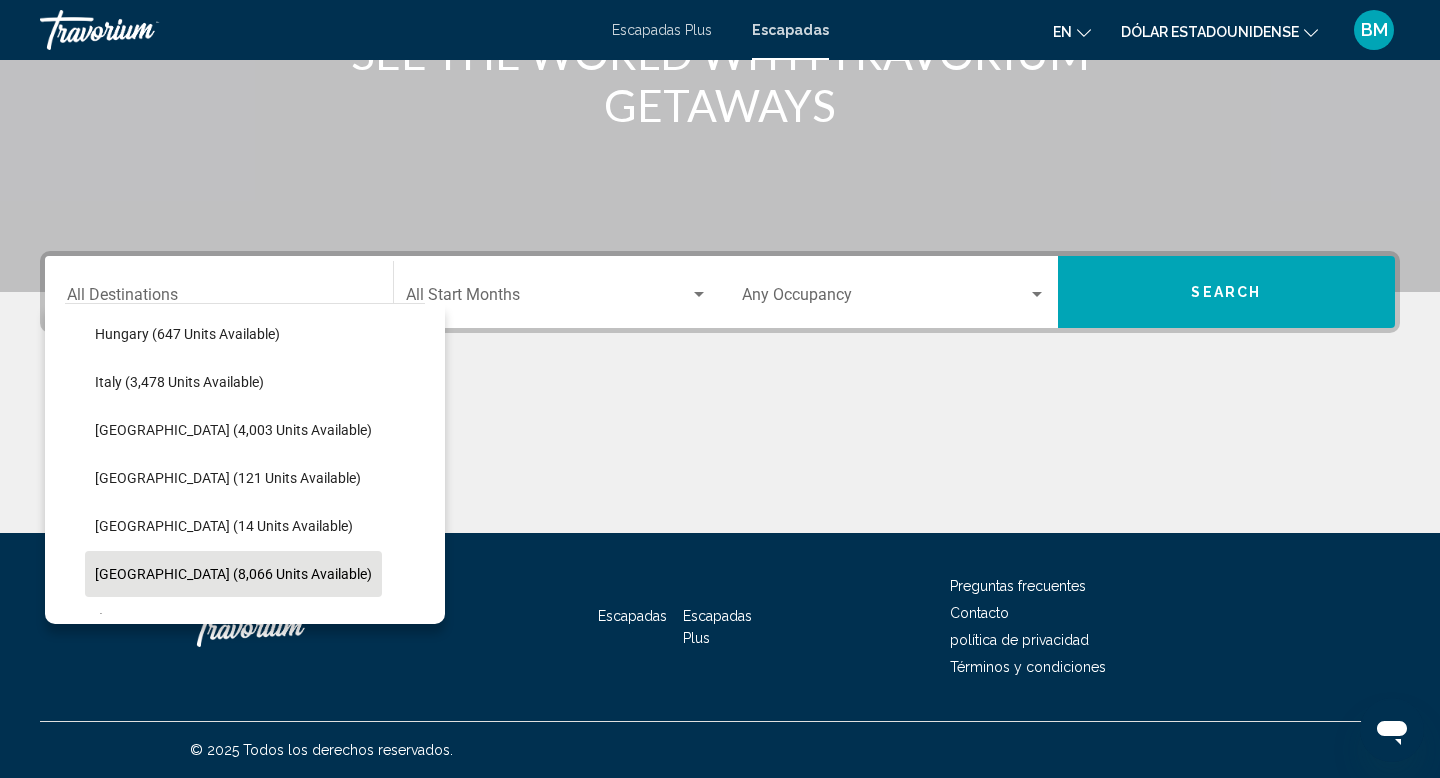 click on "[GEOGRAPHIC_DATA] (8,066 units available)" 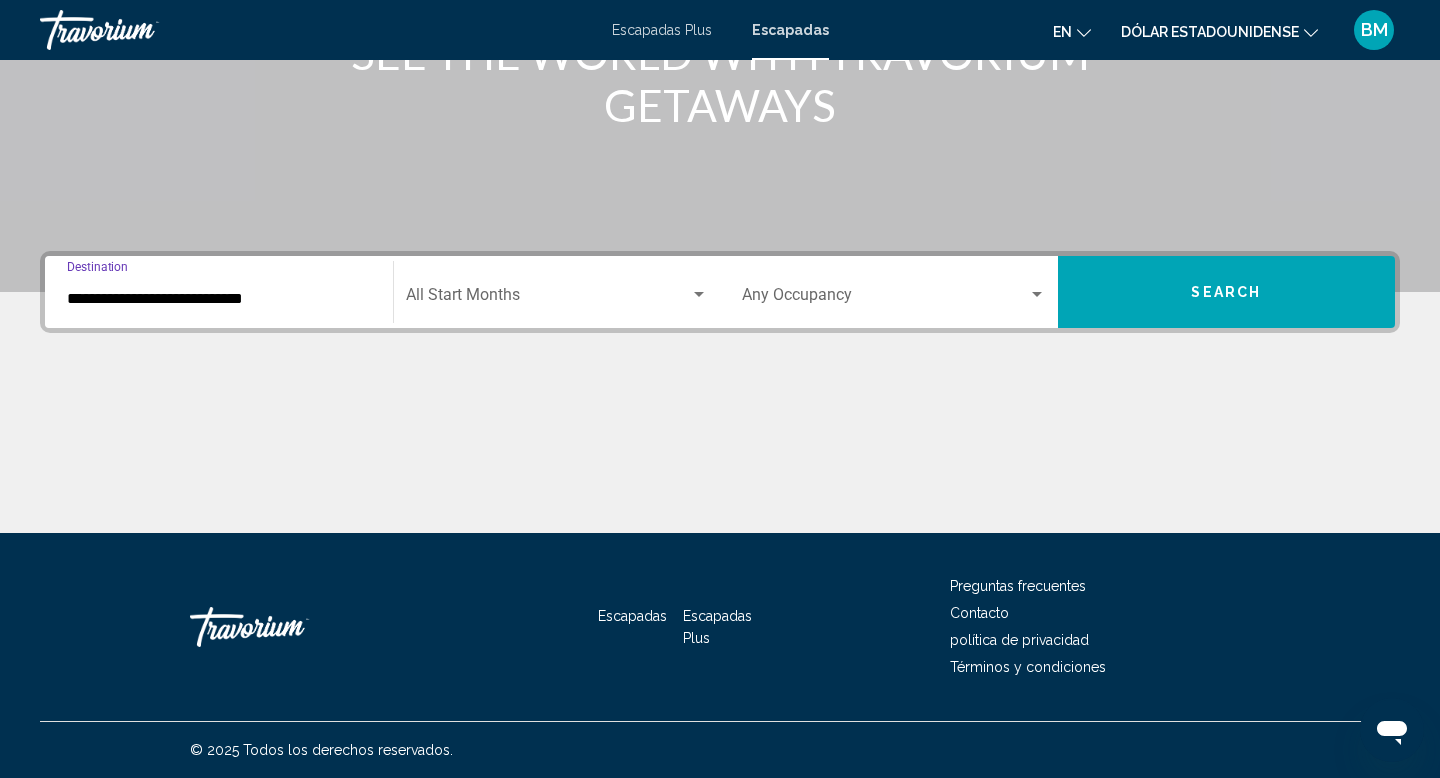 click at bounding box center [548, 299] 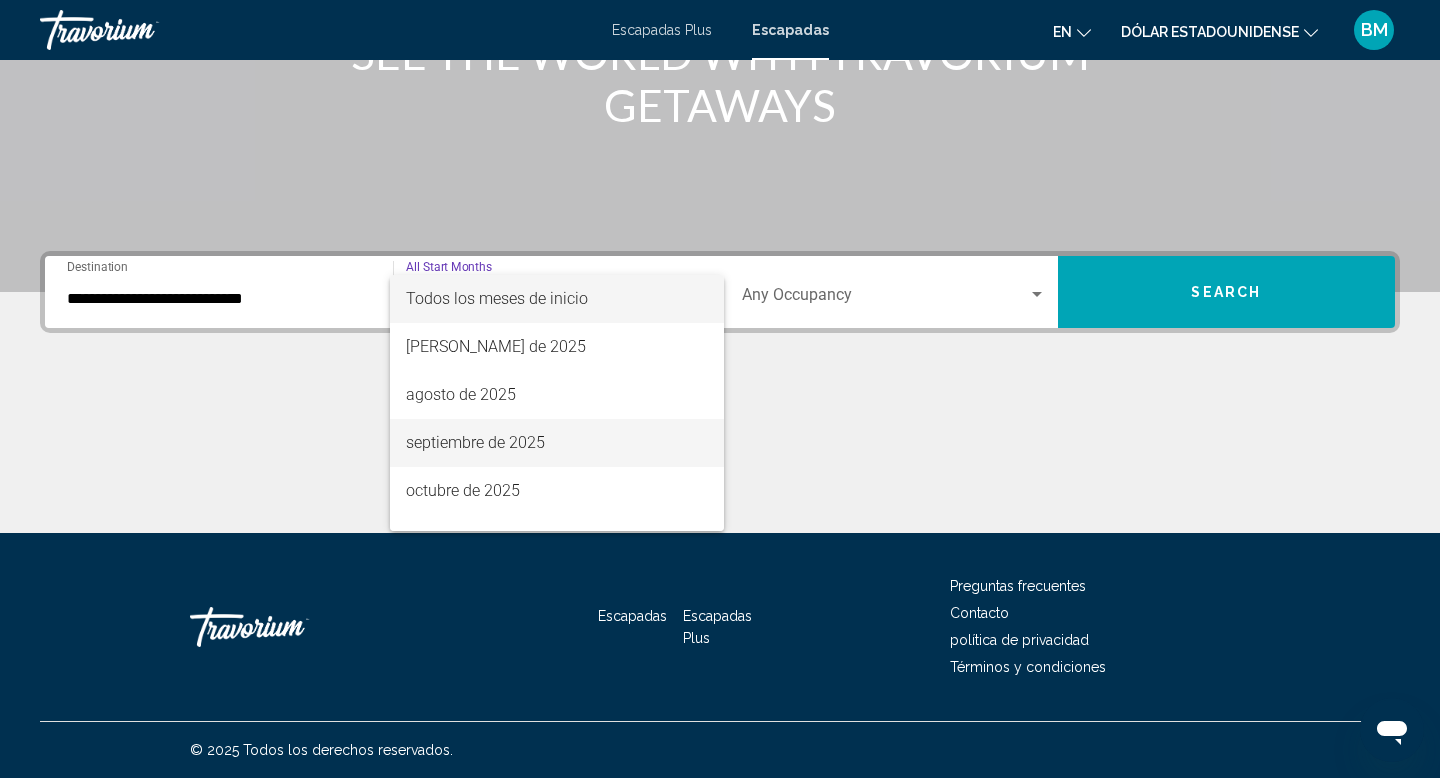 click on "septiembre de 2025" at bounding box center [475, 442] 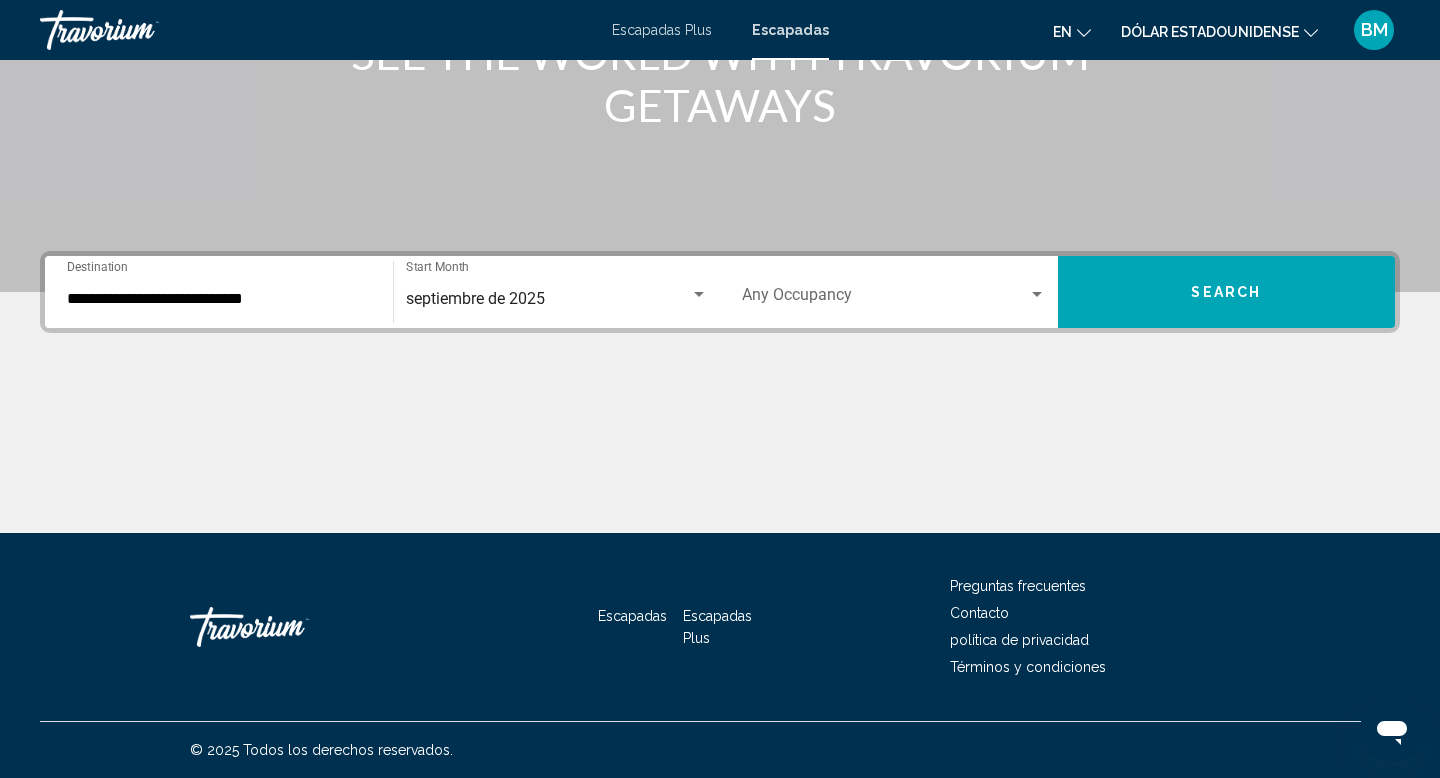 click on "Occupancy Any Occupancy" at bounding box center (894, 292) 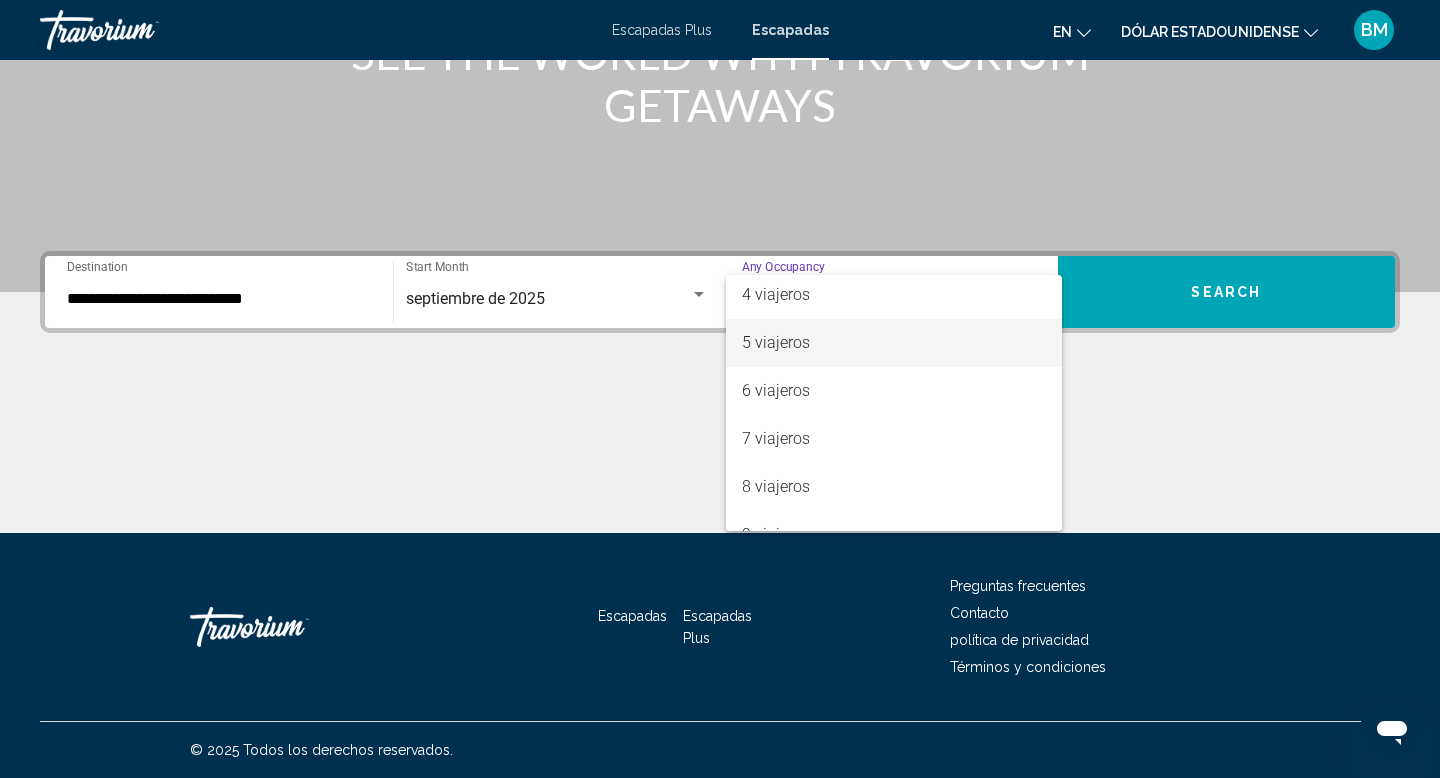 scroll, scrollTop: 224, scrollLeft: 0, axis: vertical 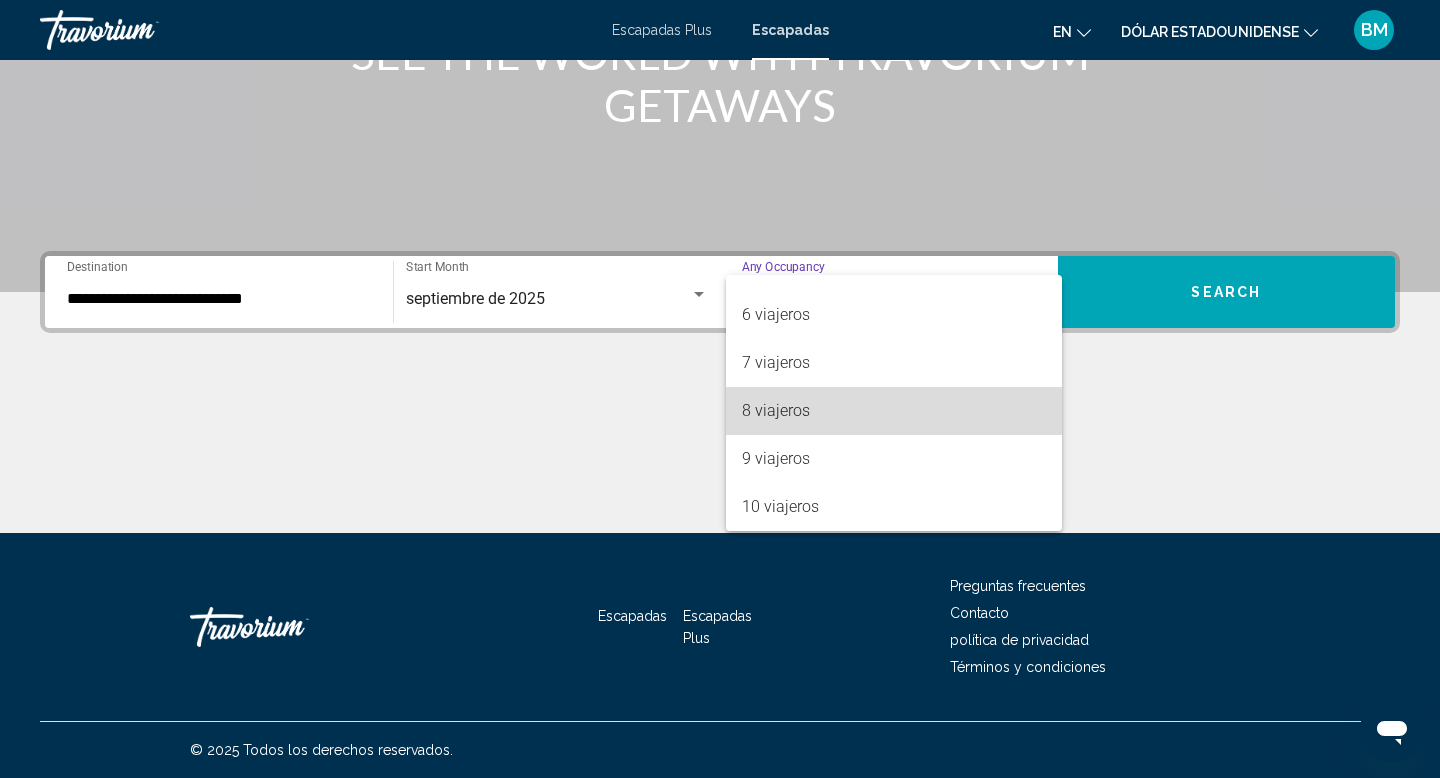 click on "8 viajeros" at bounding box center (894, 411) 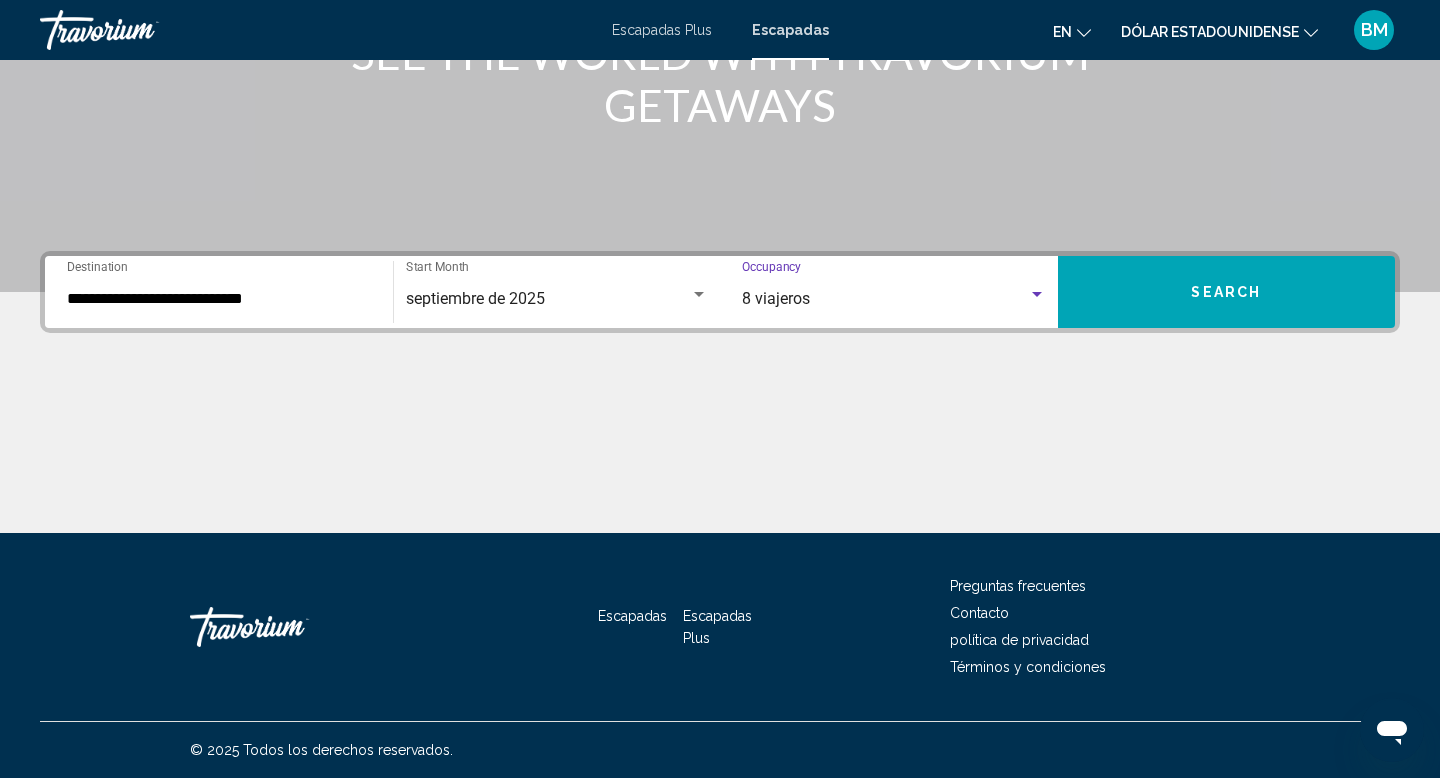 click on "Search" at bounding box center (1227, 292) 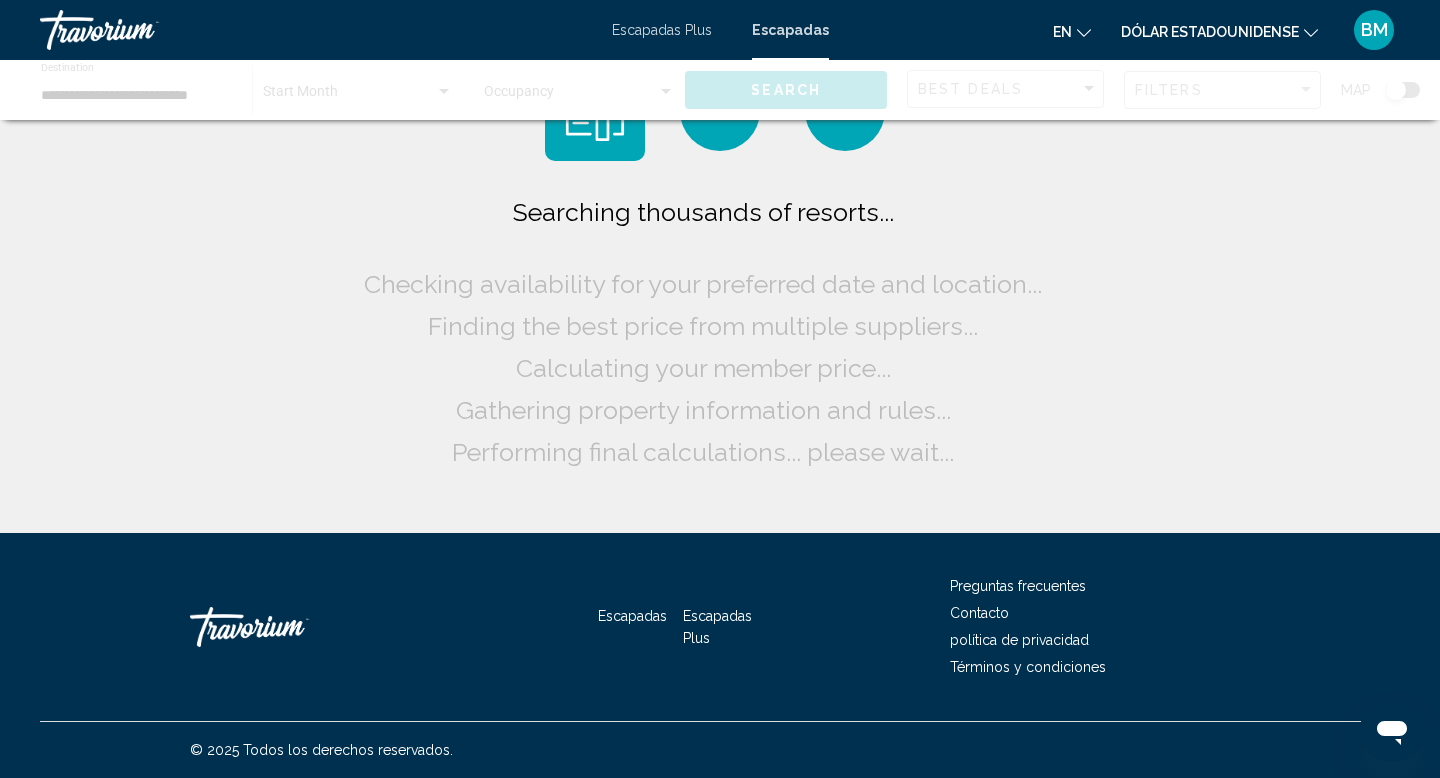 scroll, scrollTop: 0, scrollLeft: 0, axis: both 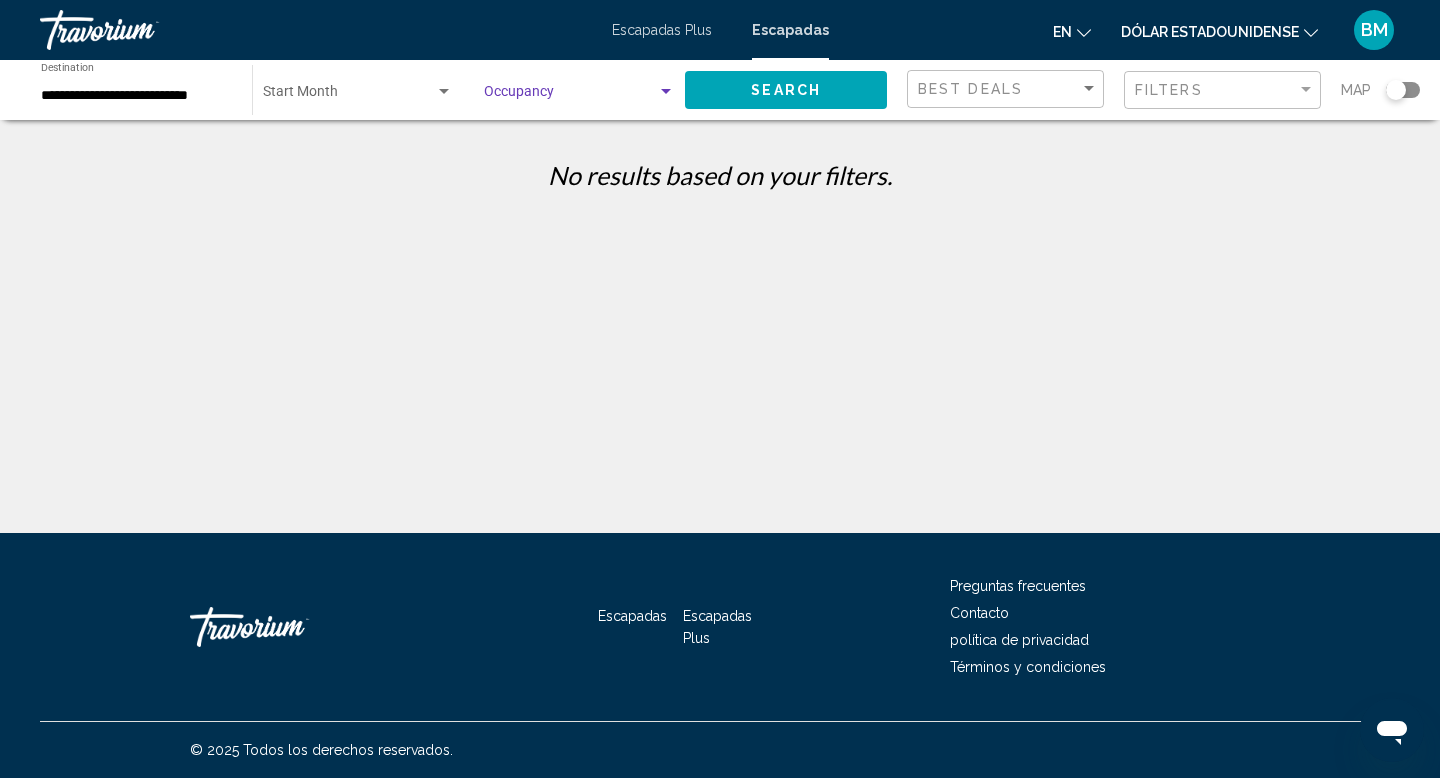 click at bounding box center [666, 92] 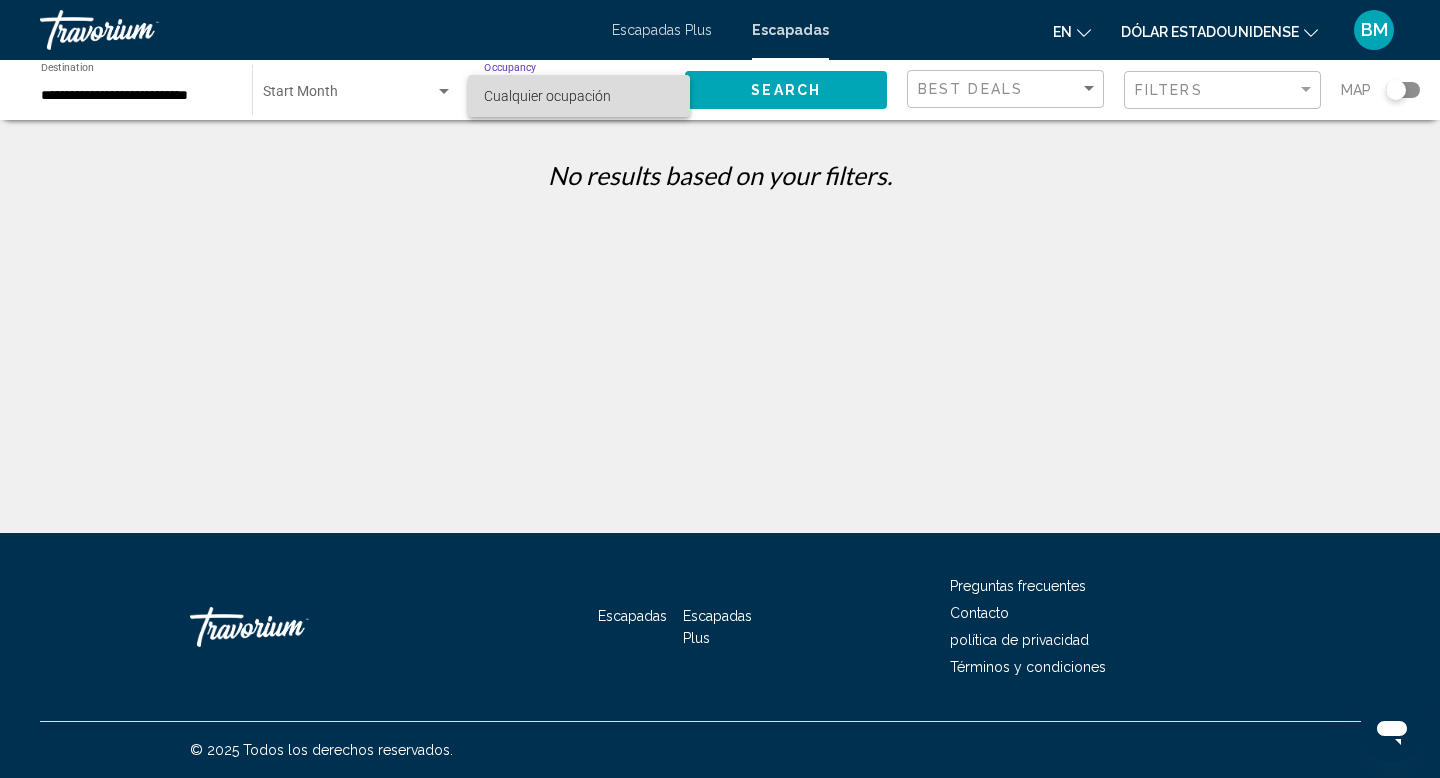 click on "Cualquier ocupación" at bounding box center [579, 96] 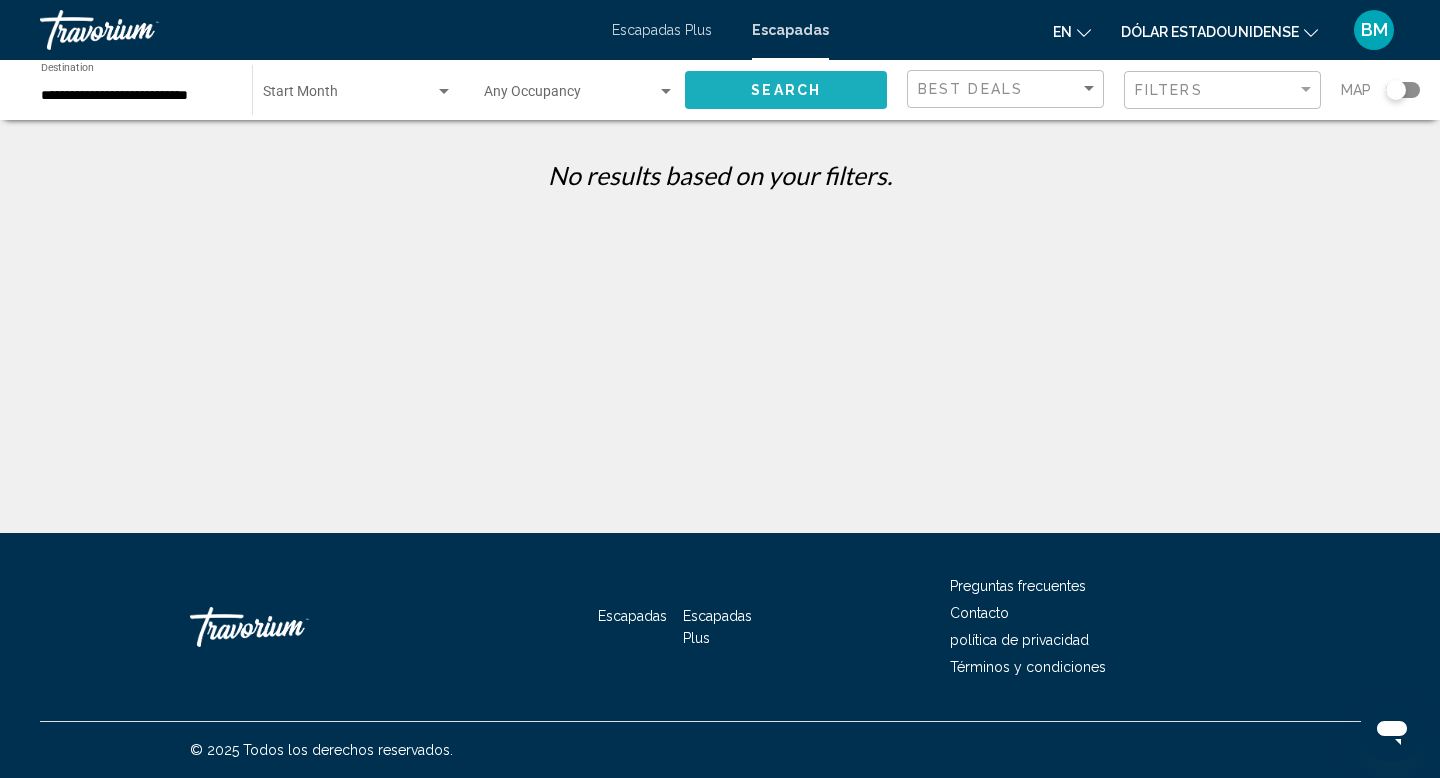 click on "Search" 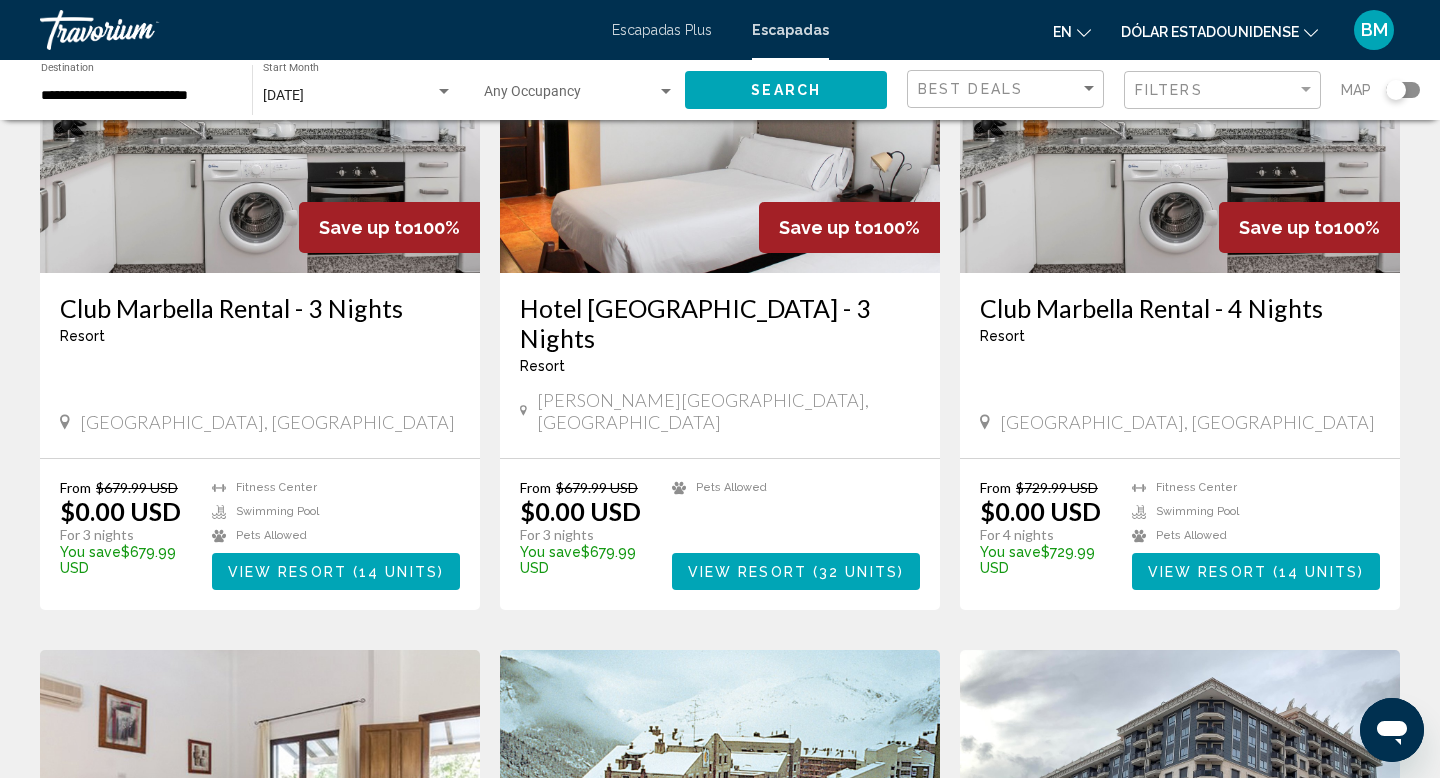 scroll, scrollTop: 271, scrollLeft: 0, axis: vertical 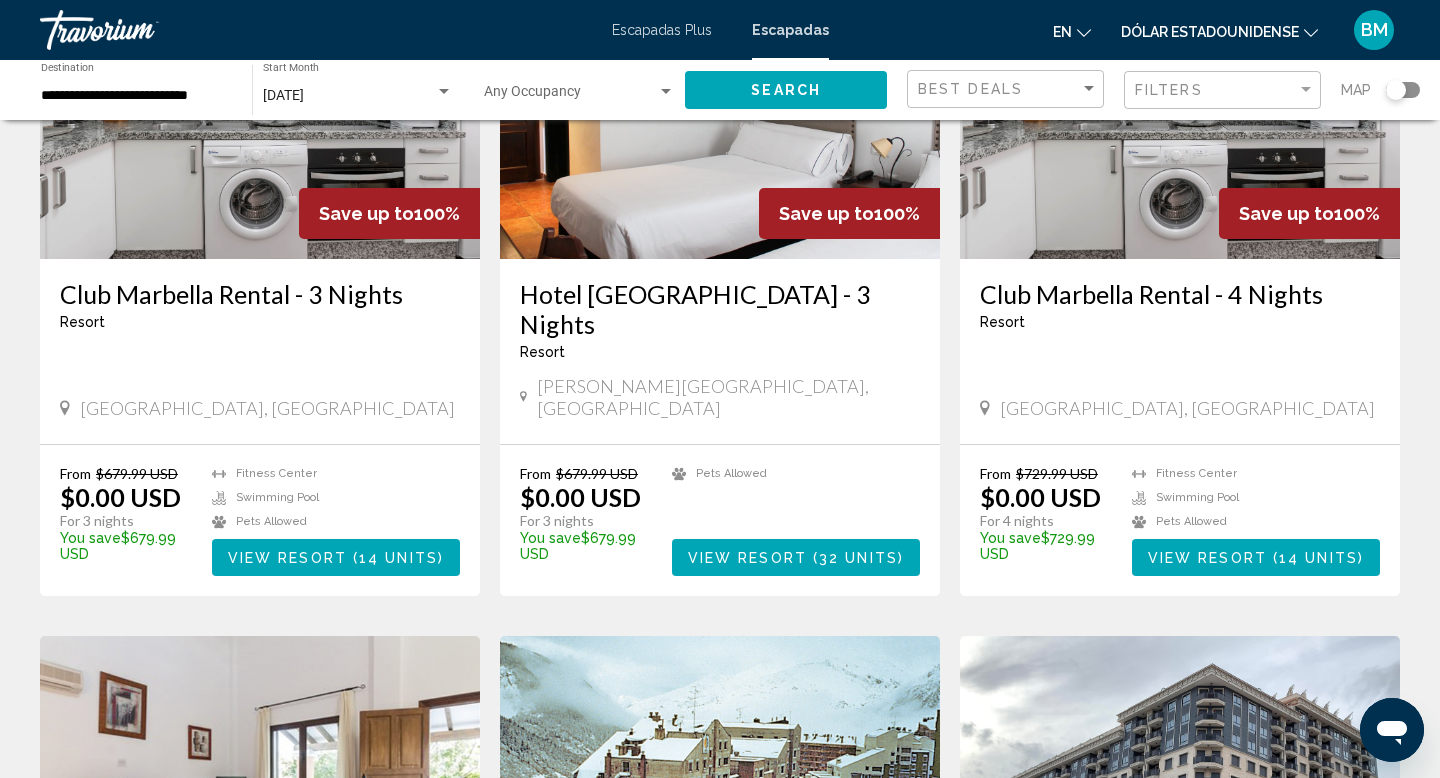 click on "View Resort" at bounding box center (747, 558) 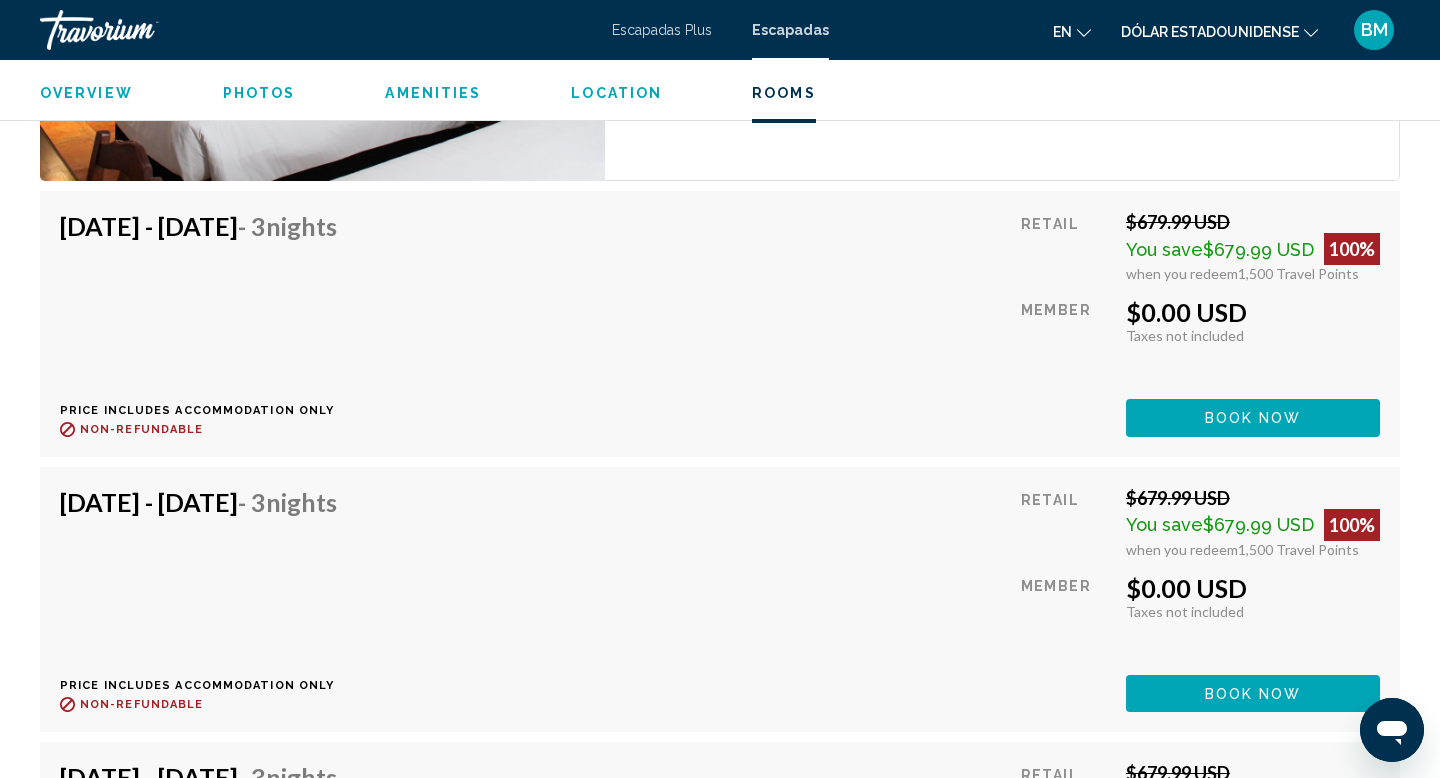 scroll, scrollTop: 3107, scrollLeft: 0, axis: vertical 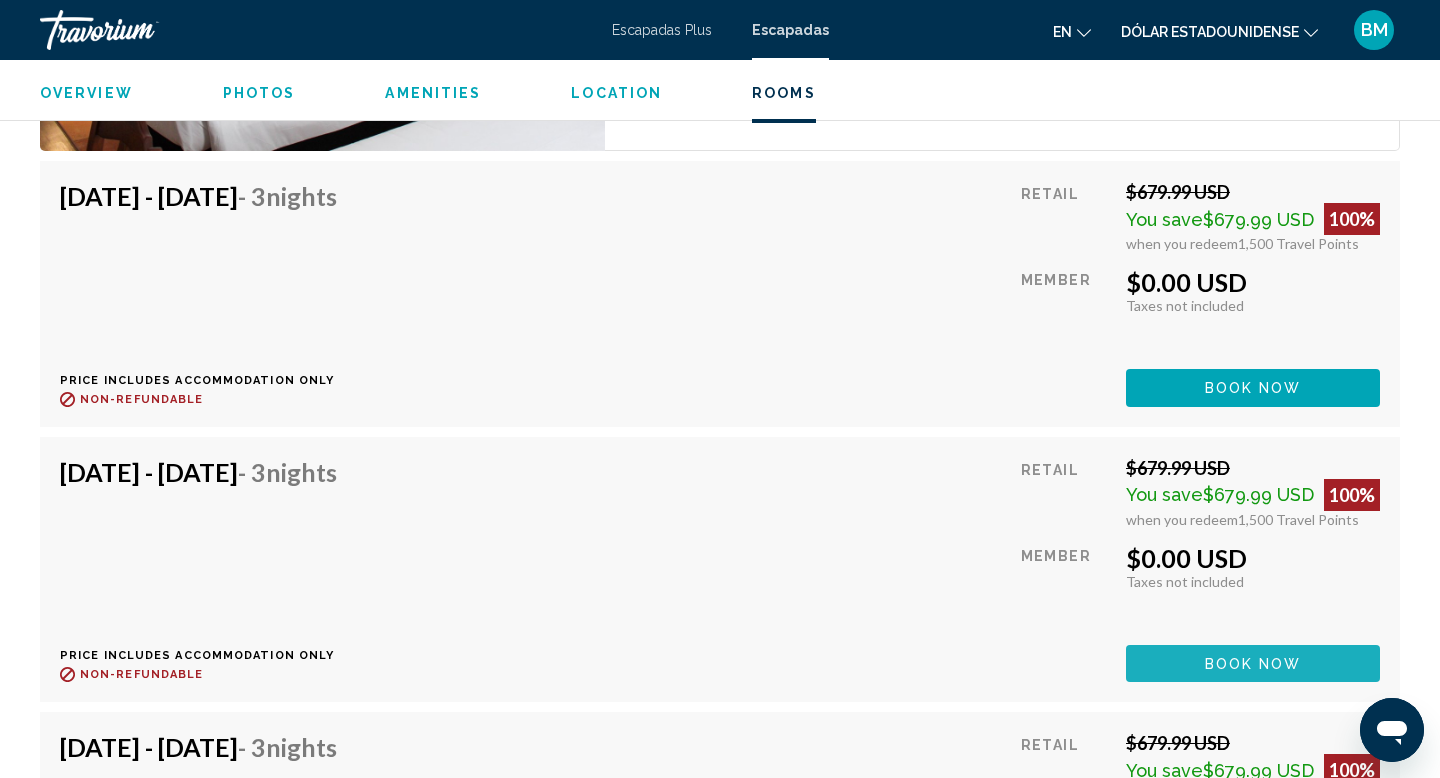 click on "Book now" at bounding box center [1253, 664] 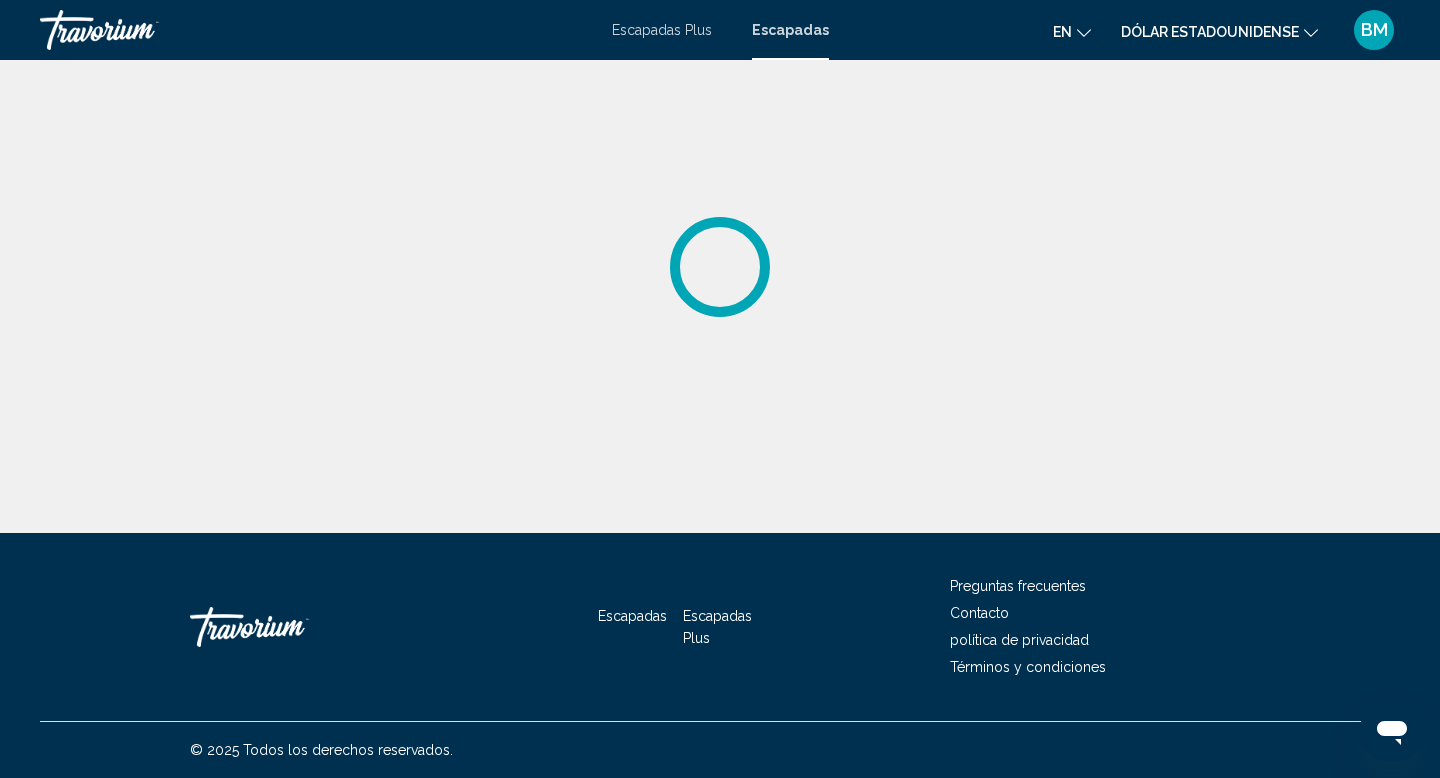 scroll, scrollTop: 0, scrollLeft: 0, axis: both 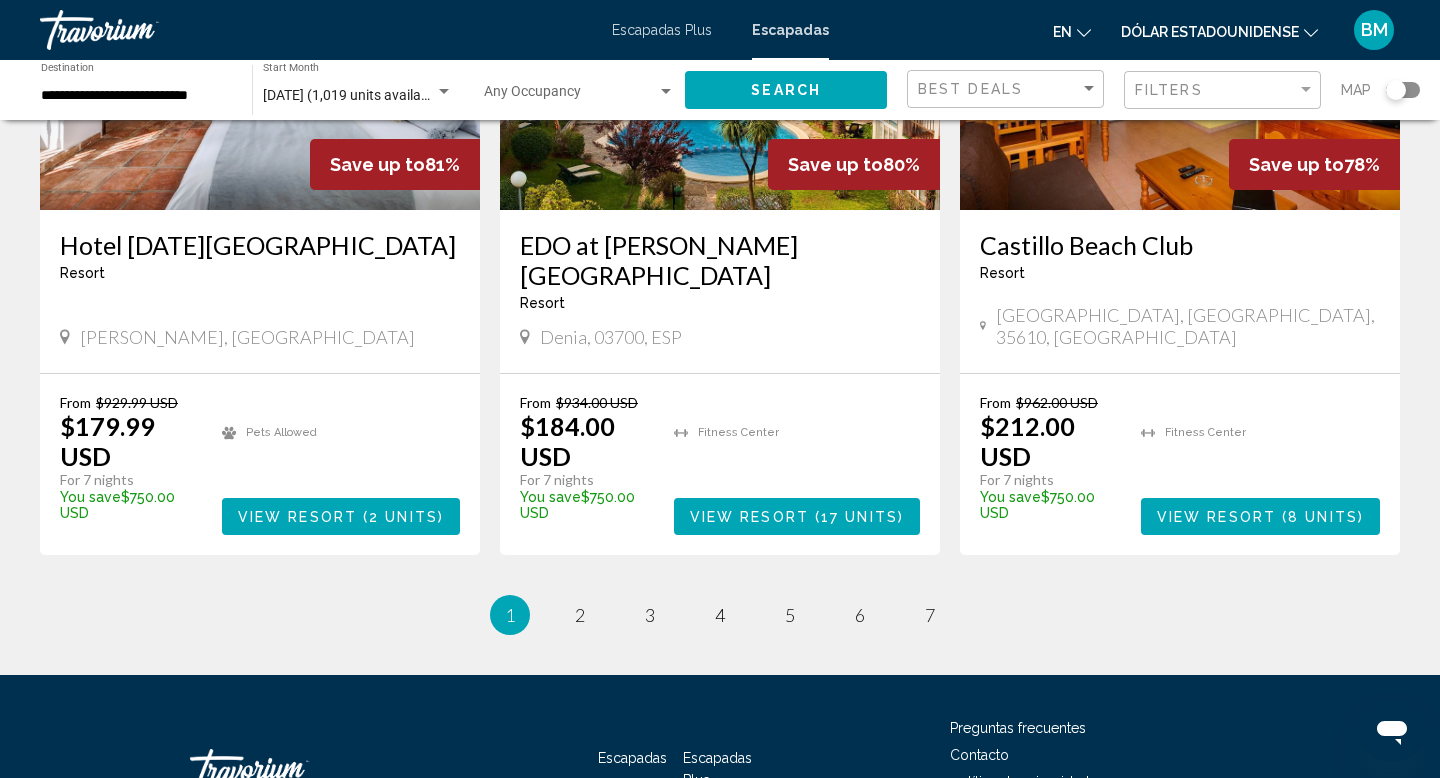 click on "page  2" at bounding box center (580, 615) 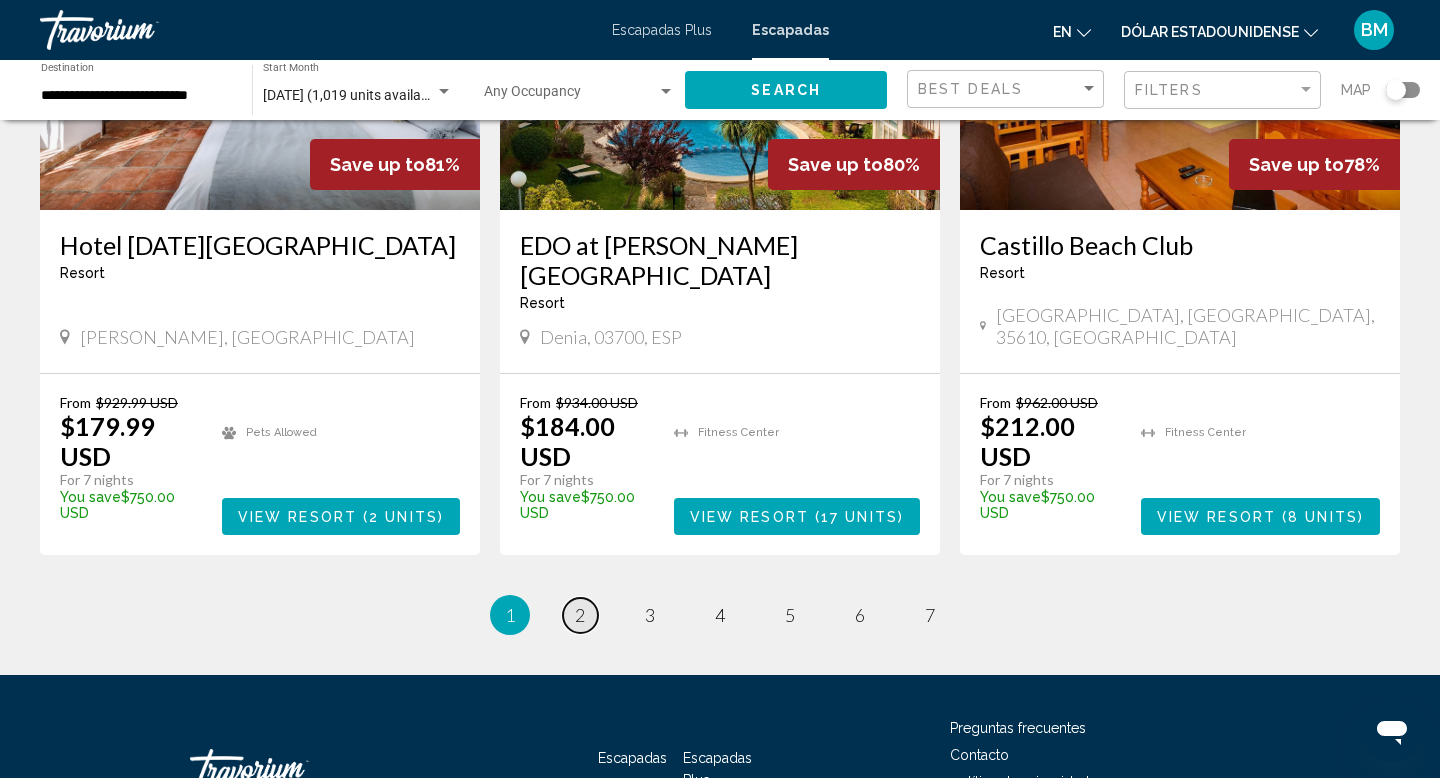 click on "page  2" at bounding box center [580, 615] 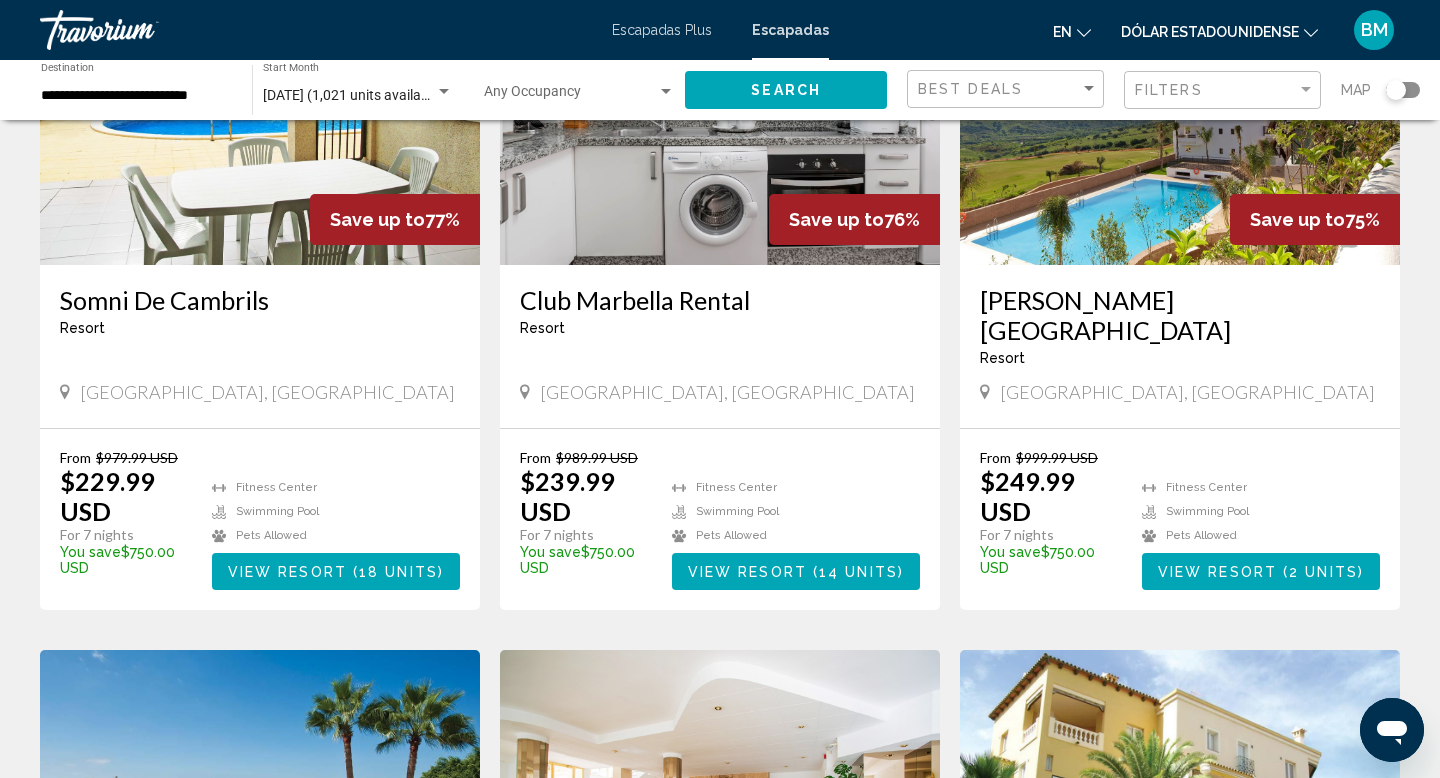 scroll, scrollTop: 261, scrollLeft: 0, axis: vertical 